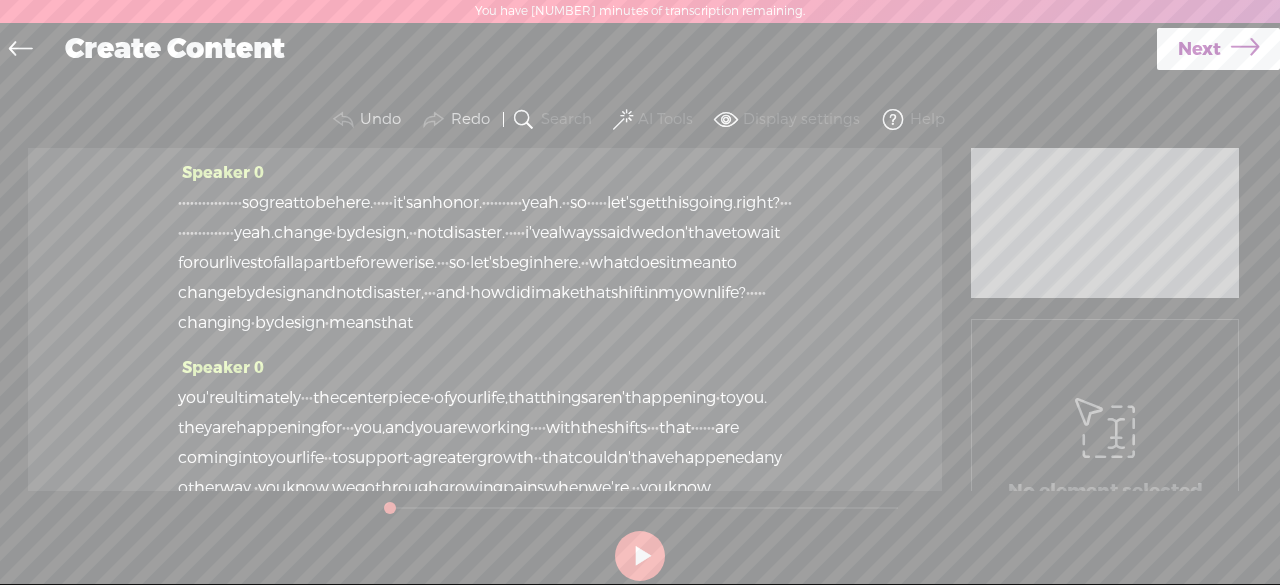 scroll, scrollTop: 0, scrollLeft: 0, axis: both 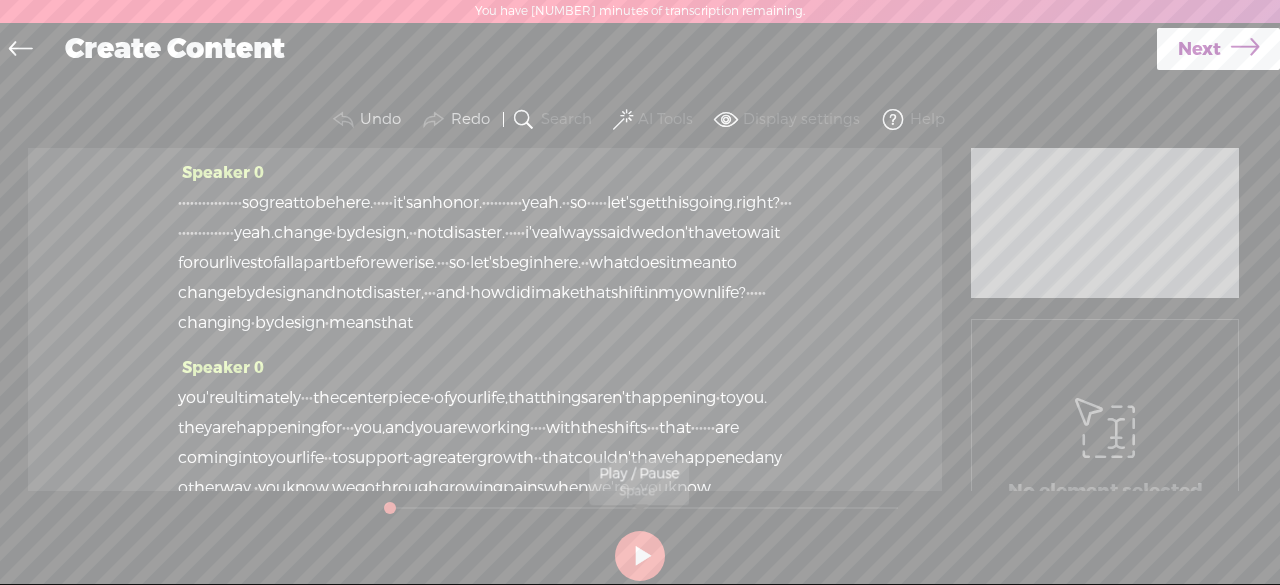 click at bounding box center [640, 556] 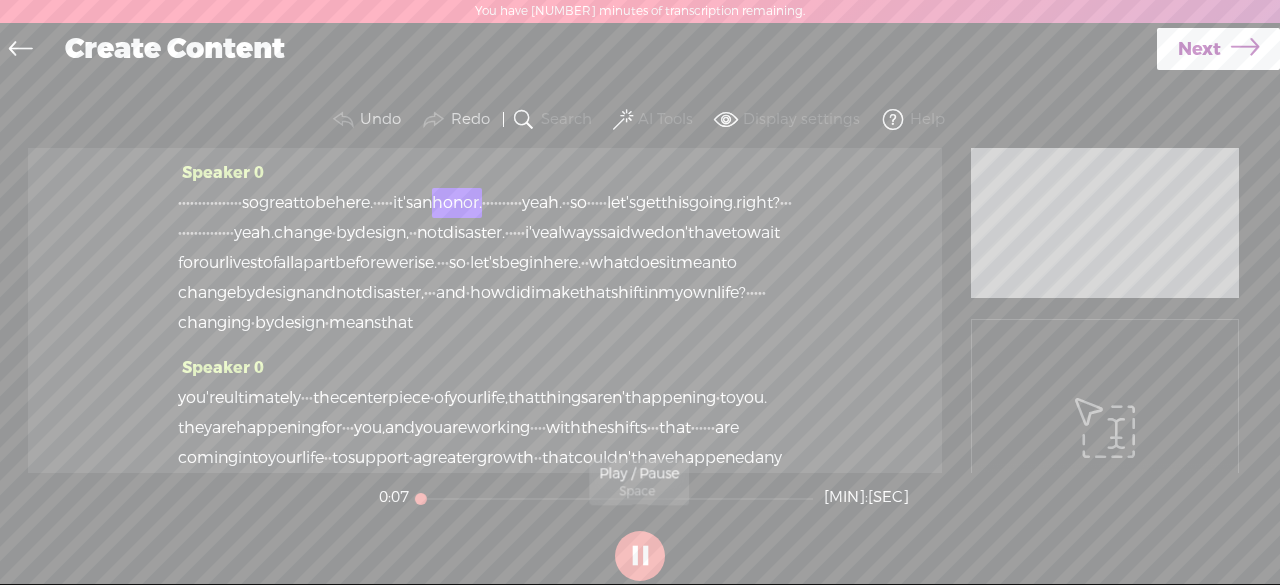 click at bounding box center [640, 556] 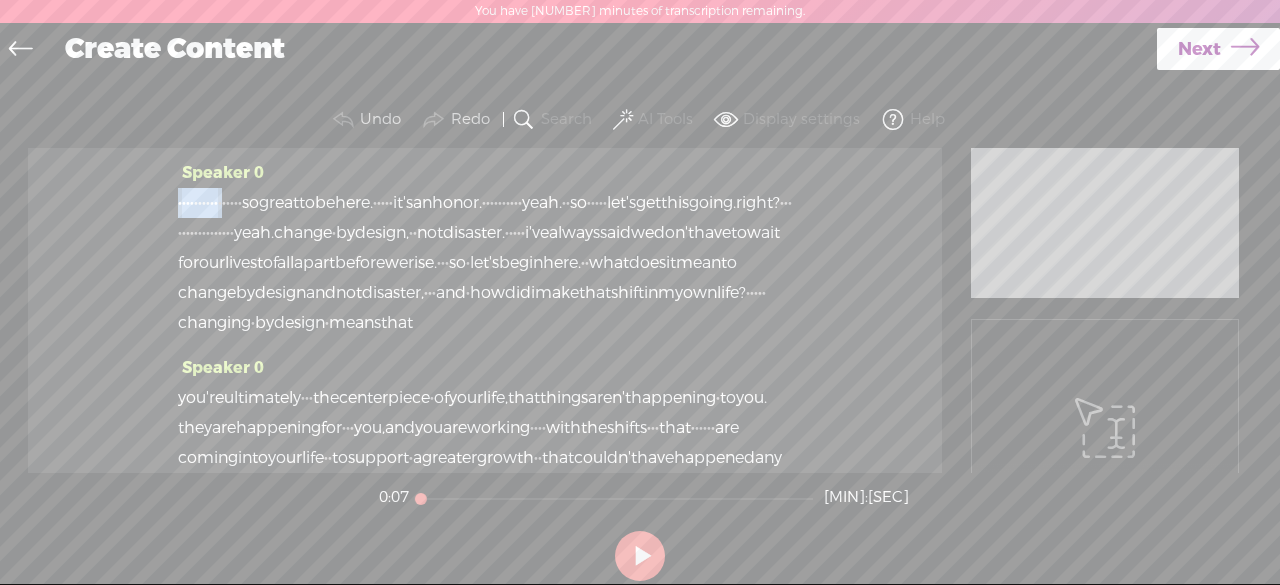 drag, startPoint x: 292, startPoint y: 204, endPoint x: 179, endPoint y: 187, distance: 114.27161 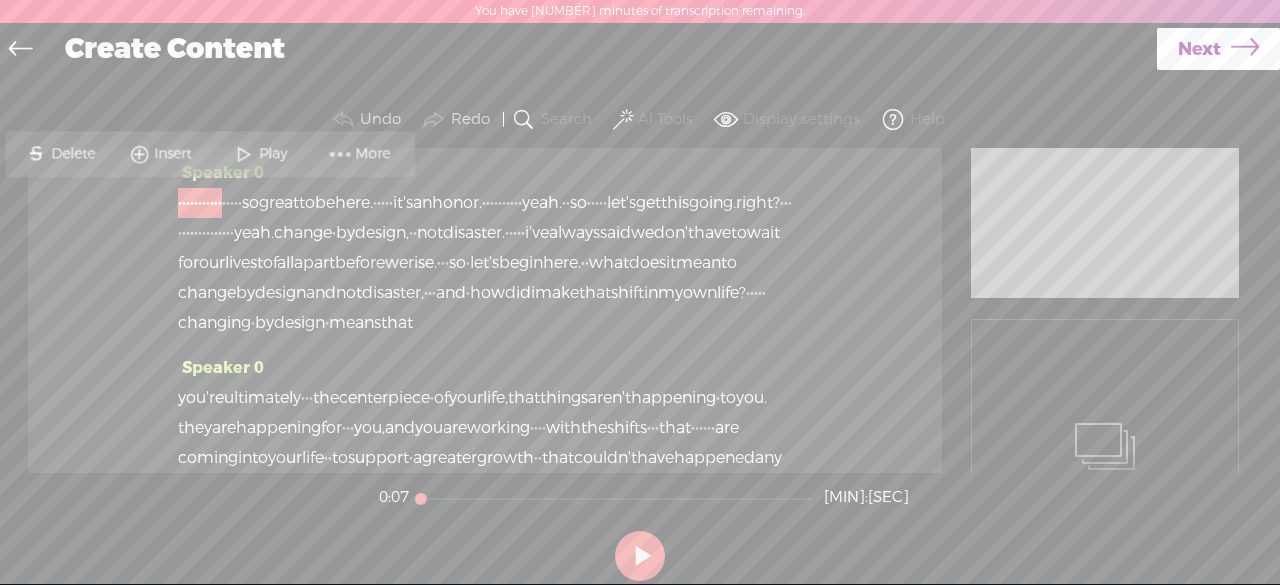 click on "Delete" at bounding box center [75, 154] 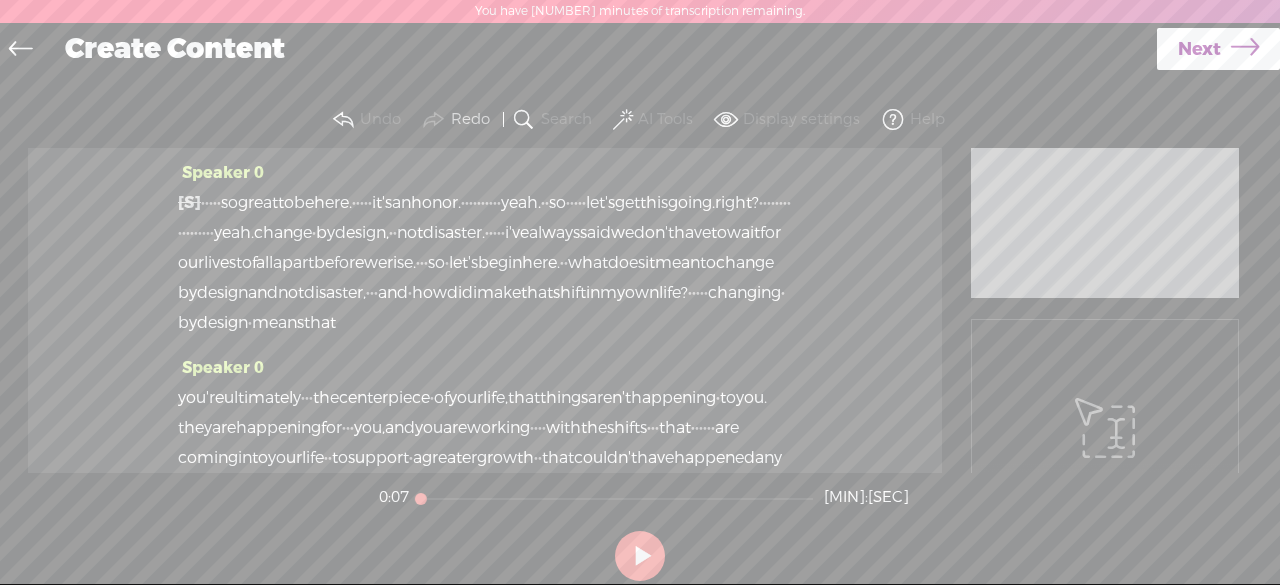 click at bounding box center [640, 556] 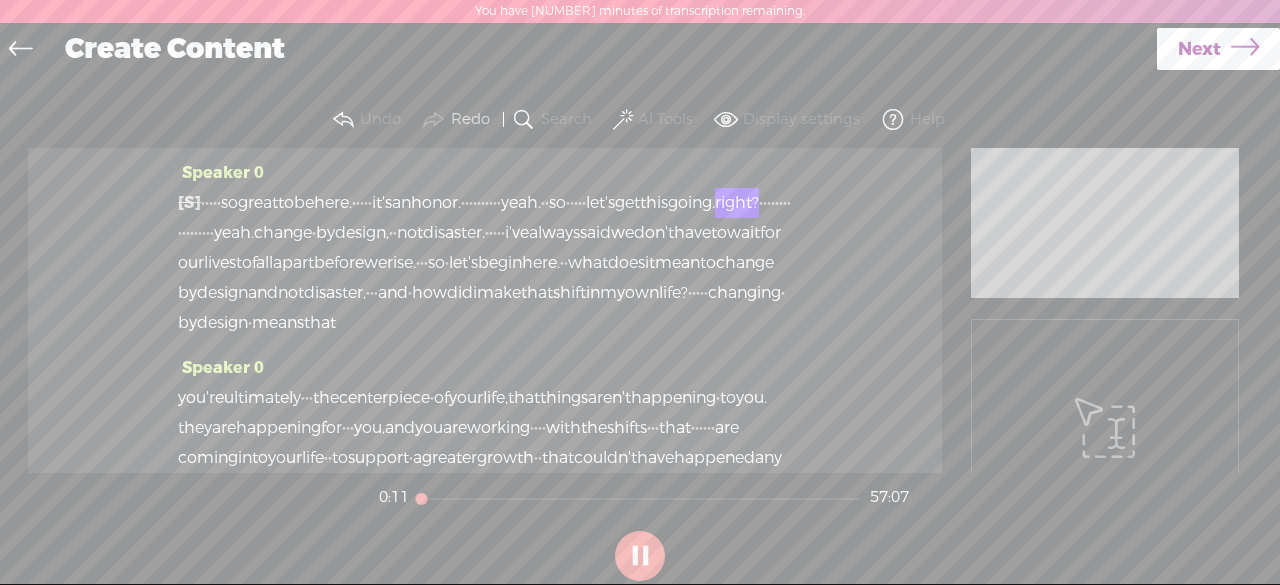 click on "·" at bounding box center [211, 203] 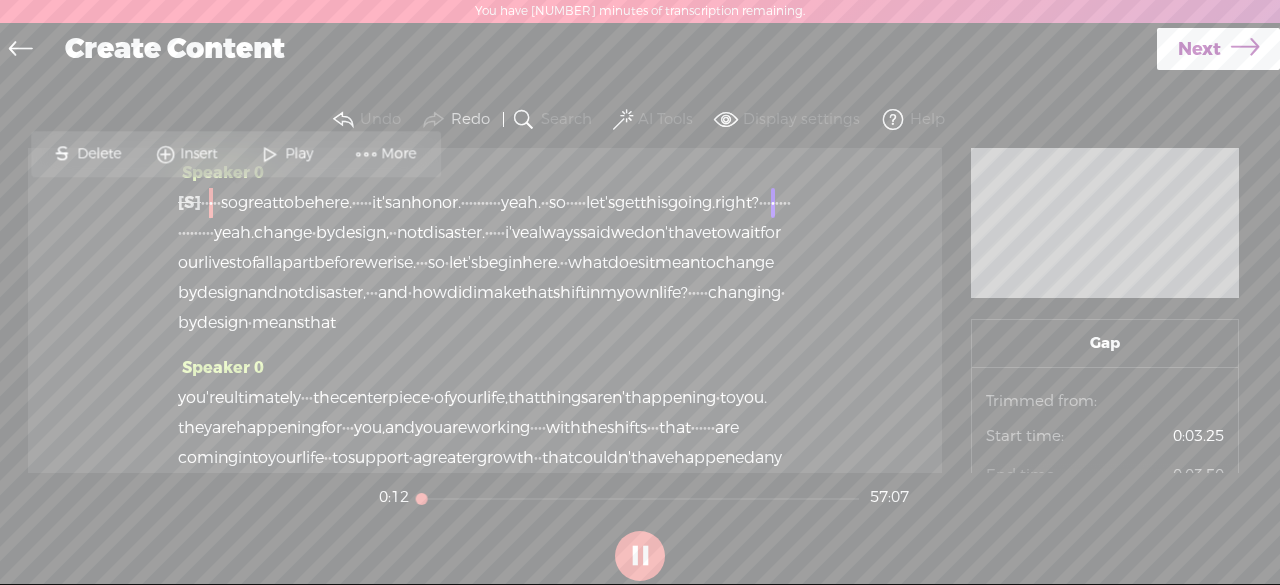 click on "[S]" at bounding box center [189, 202] 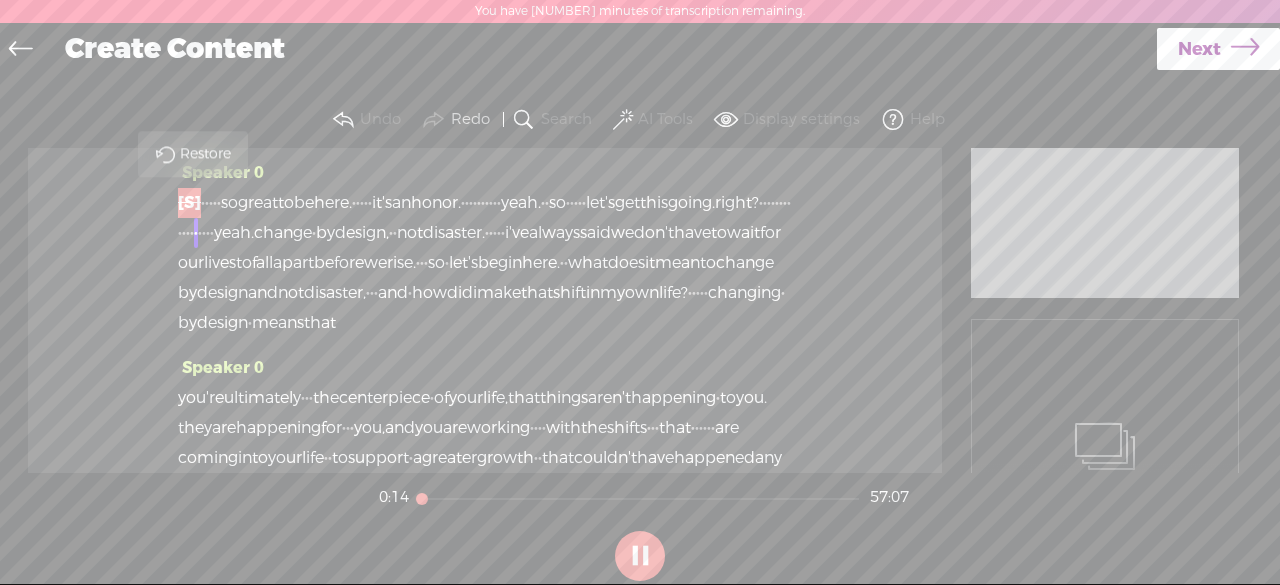 drag, startPoint x: 214, startPoint y: 204, endPoint x: 220, endPoint y: 193, distance: 12.529964 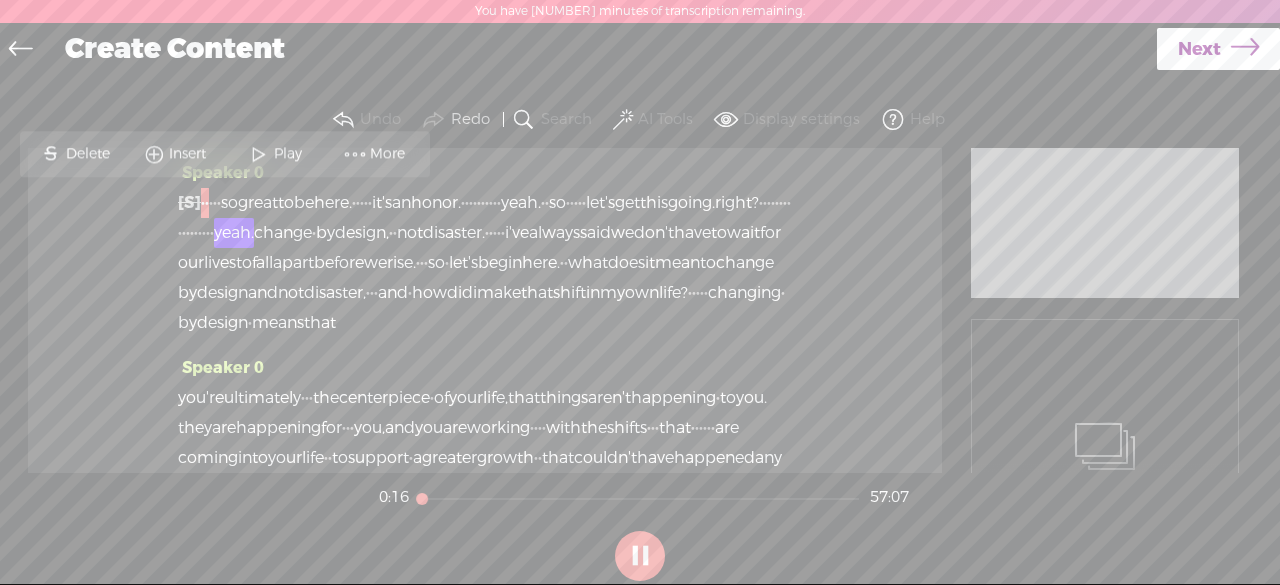 click on "Play" at bounding box center [290, 154] 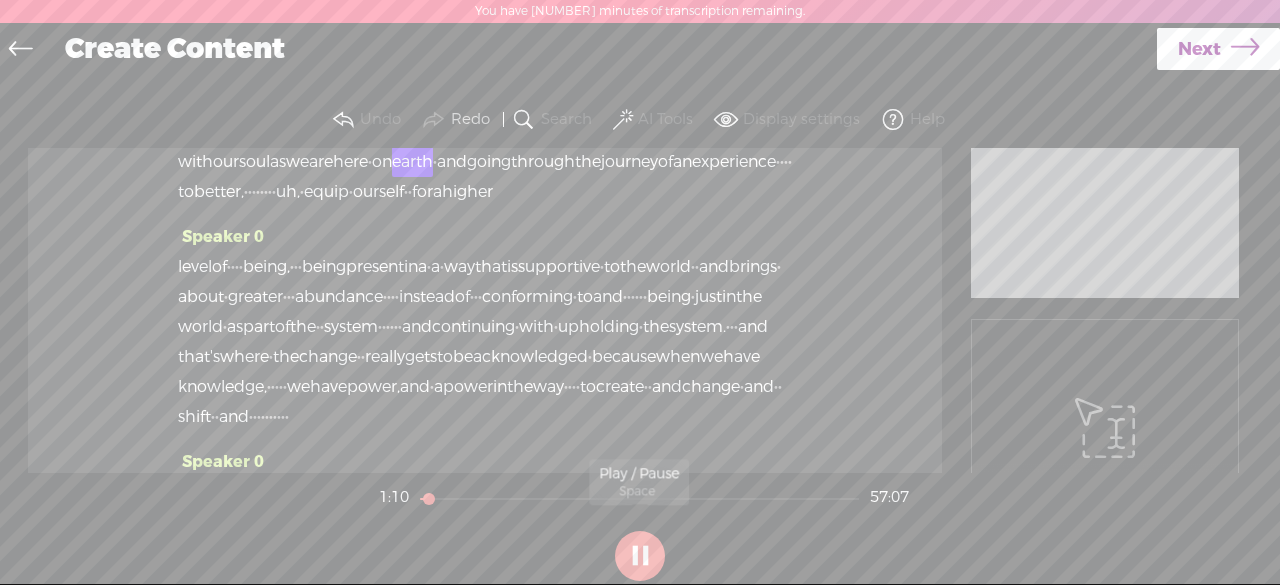scroll, scrollTop: 416, scrollLeft: 0, axis: vertical 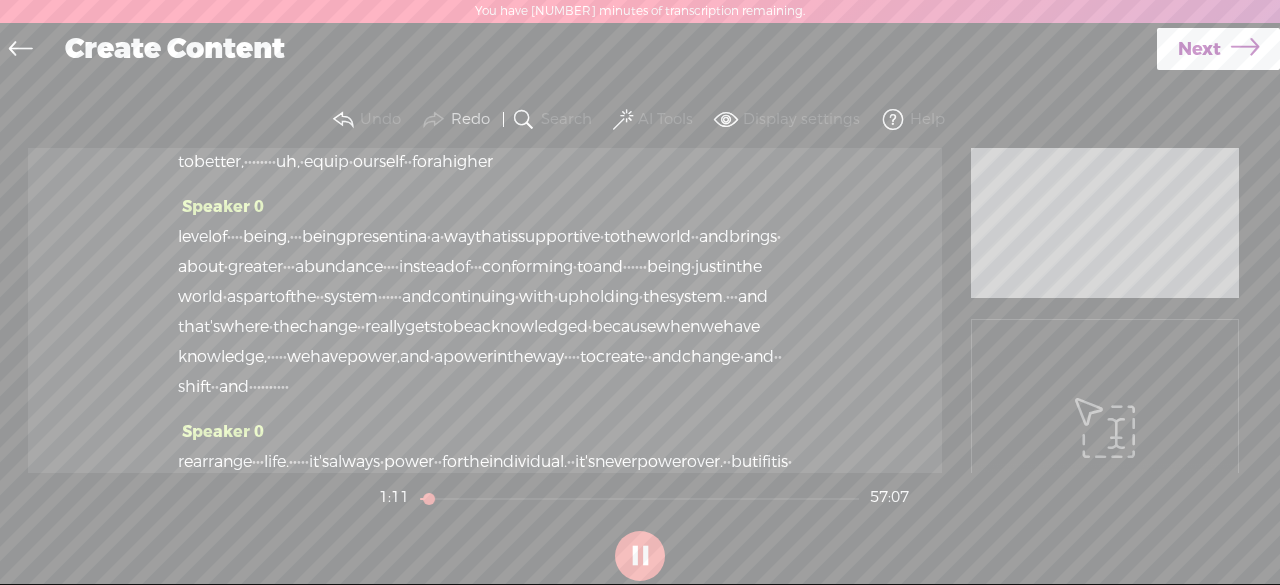 click at bounding box center (640, 556) 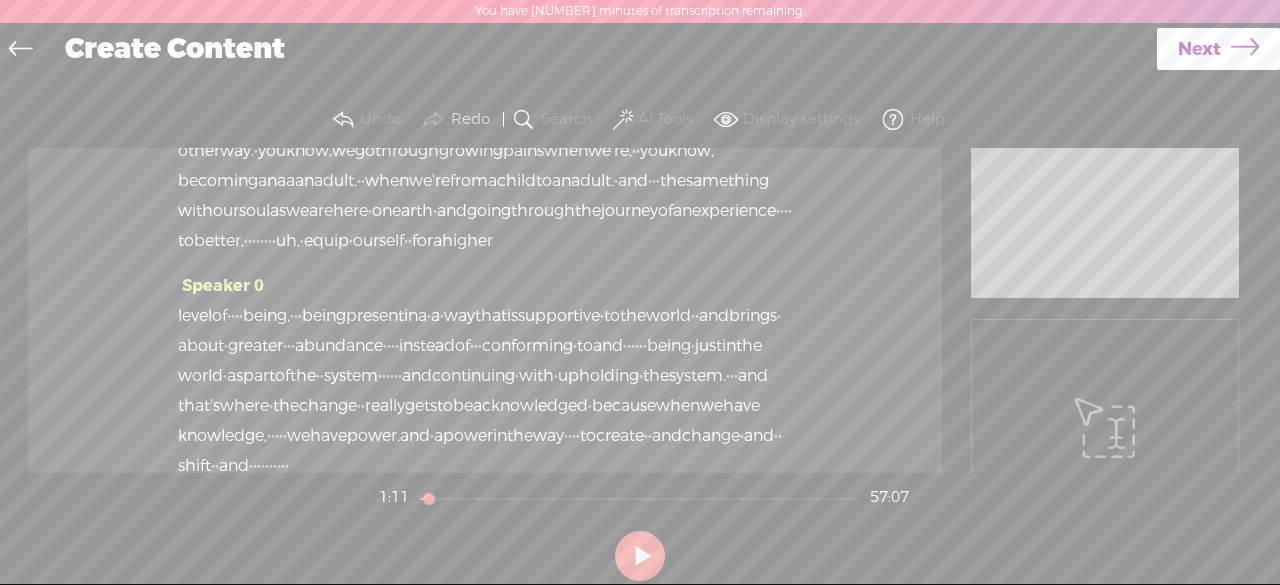 scroll, scrollTop: 336, scrollLeft: 0, axis: vertical 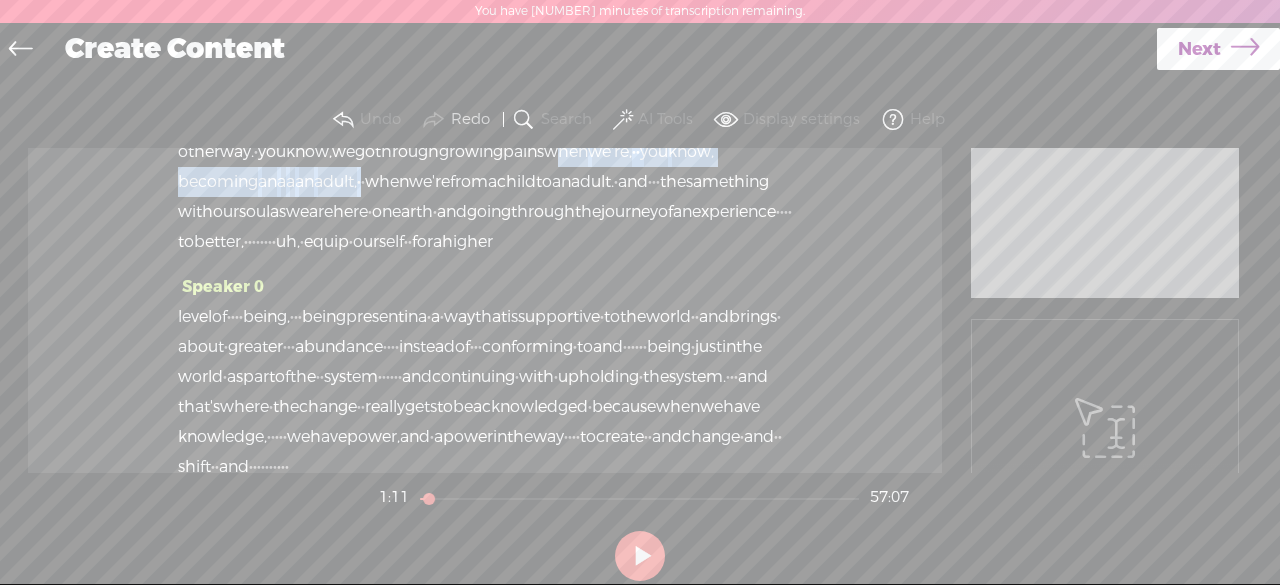 drag, startPoint x: 530, startPoint y: 279, endPoint x: 674, endPoint y: 241, distance: 148.92952 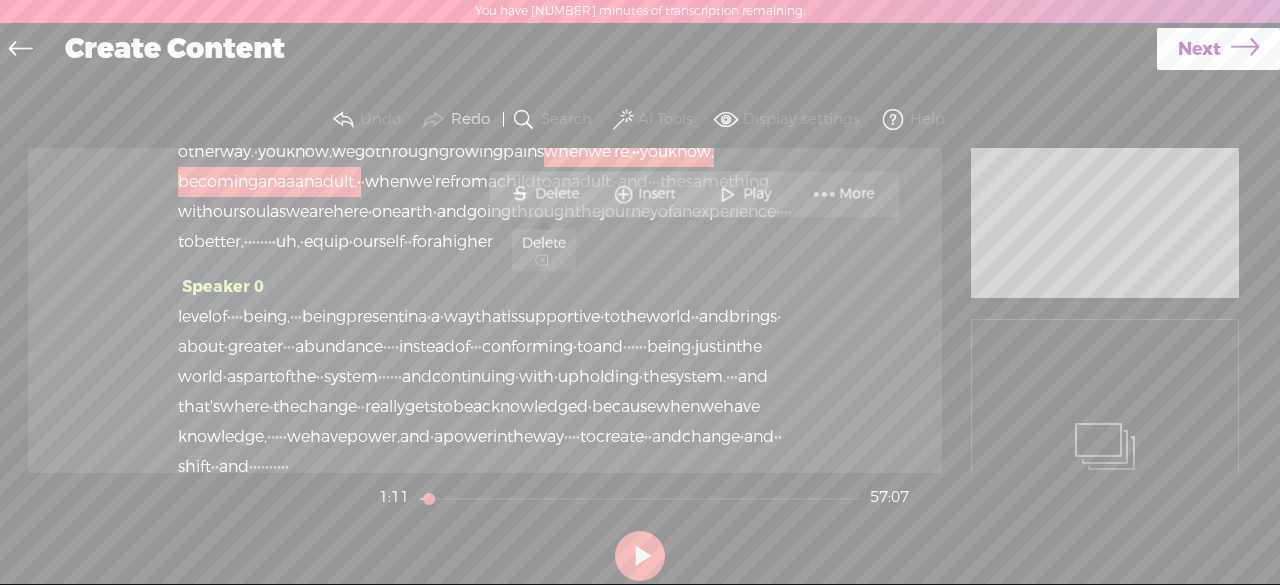 click on "Delete" at bounding box center (559, 194) 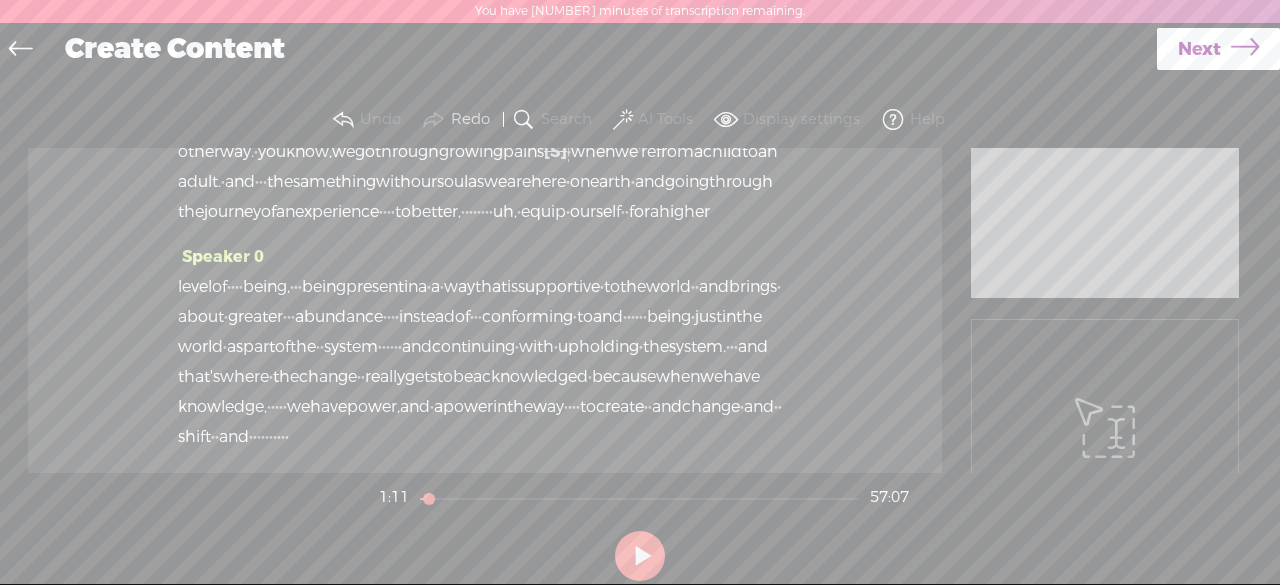 scroll, scrollTop: 336, scrollLeft: 0, axis: vertical 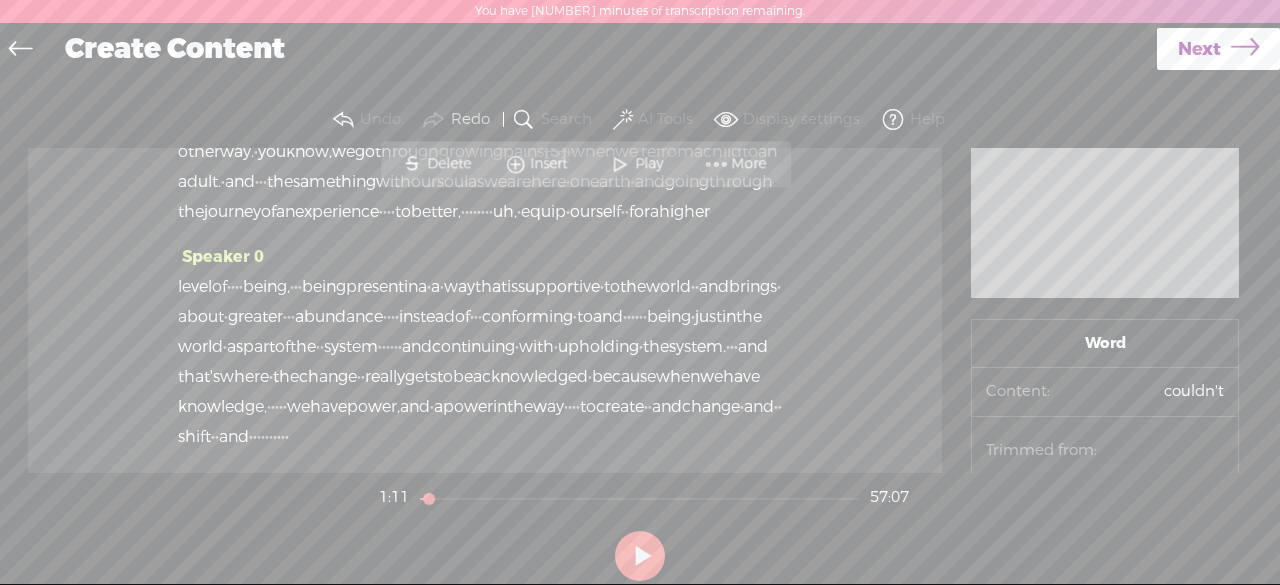 click at bounding box center [620, 164] 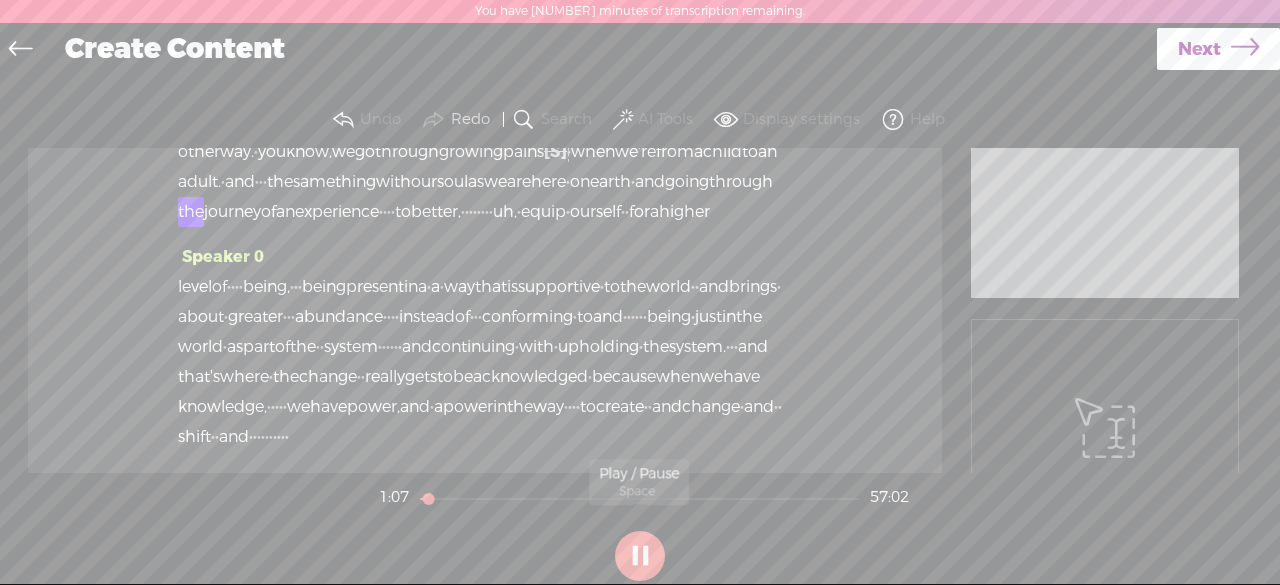 click at bounding box center (640, 556) 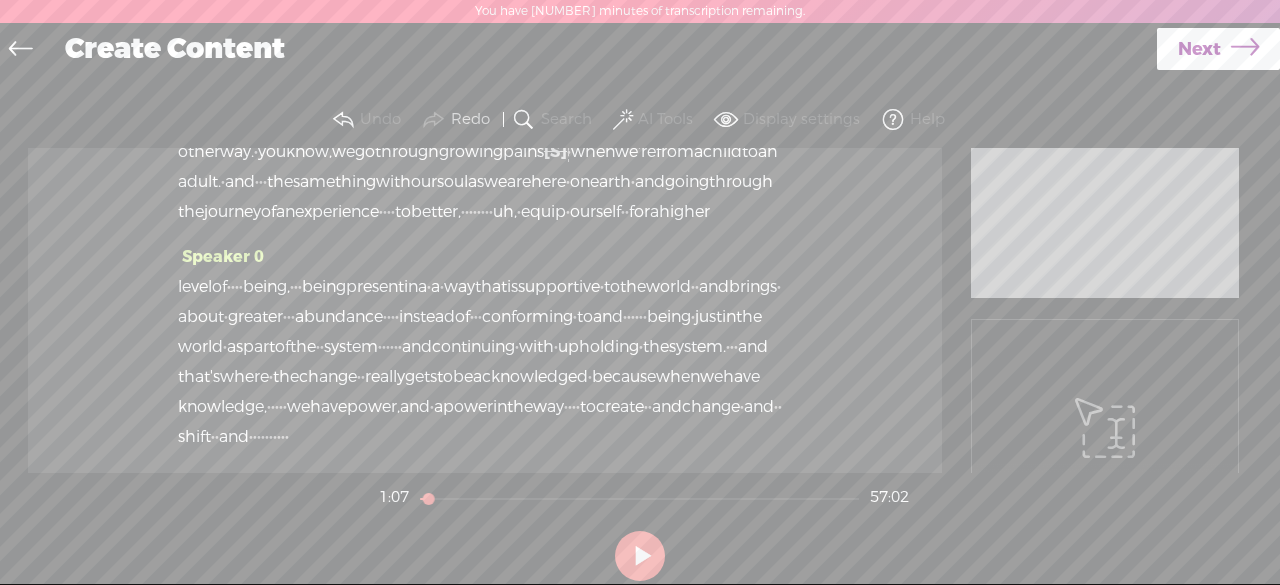click on "[S]" at bounding box center (555, 151) 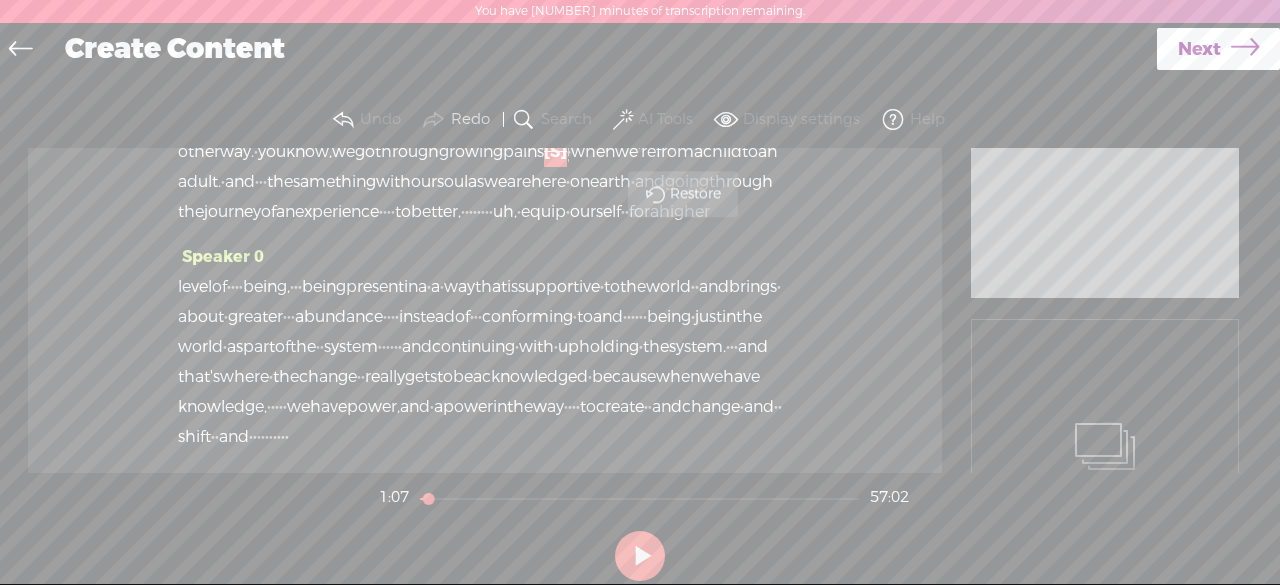 click on "Restore" at bounding box center (698, 194) 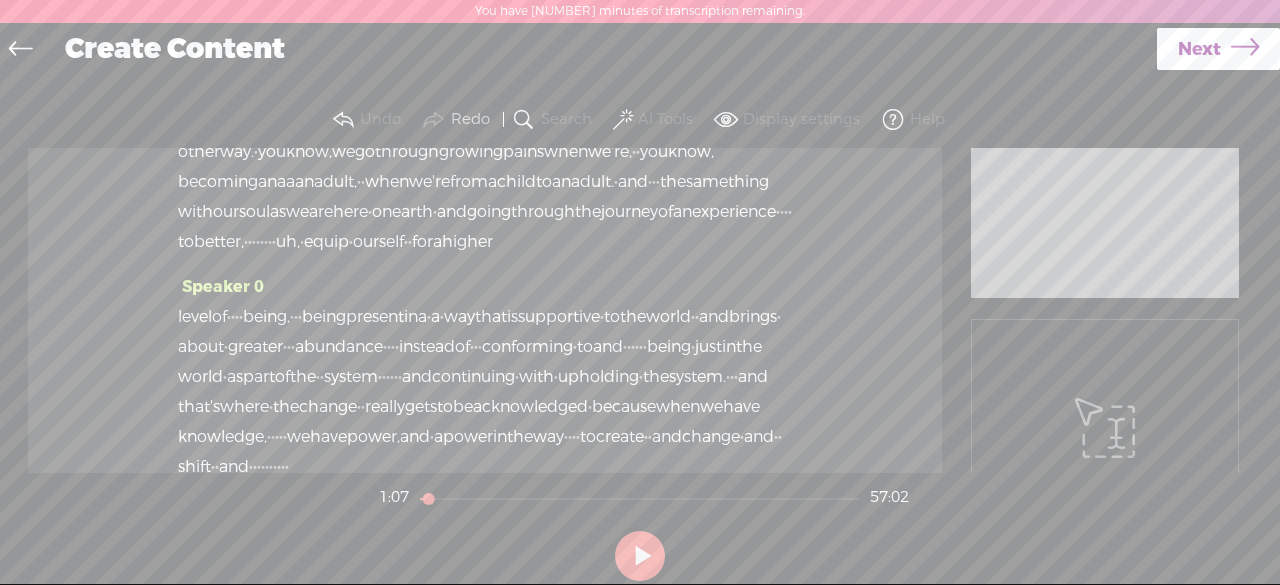 scroll, scrollTop: 336, scrollLeft: 0, axis: vertical 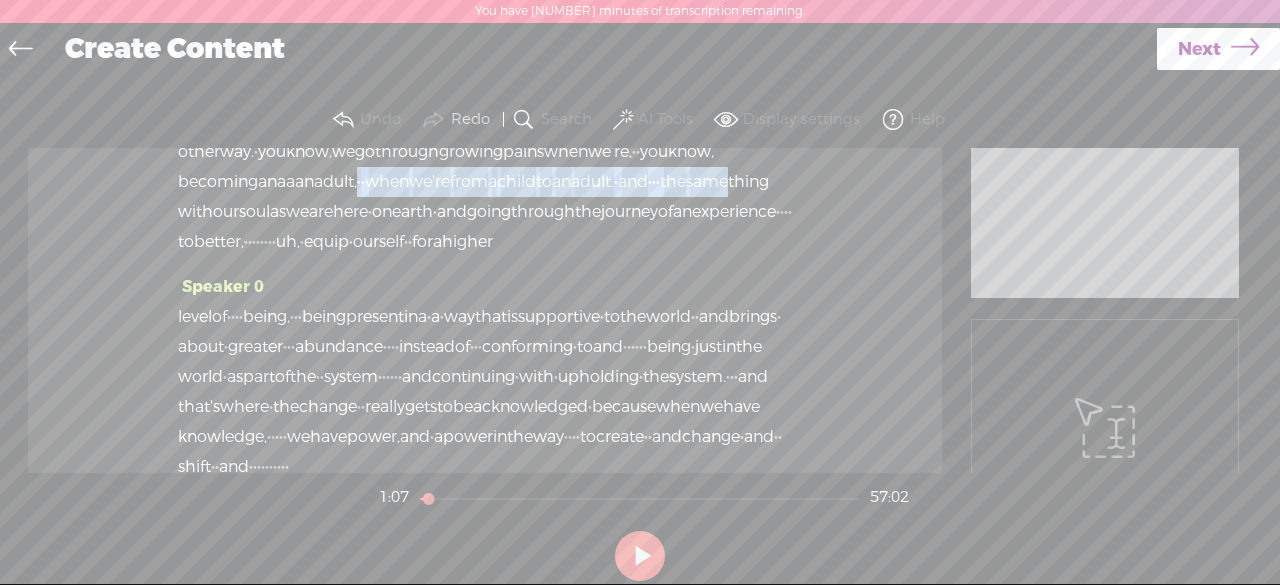 drag, startPoint x: 519, startPoint y: 271, endPoint x: 437, endPoint y: 289, distance: 83.95237 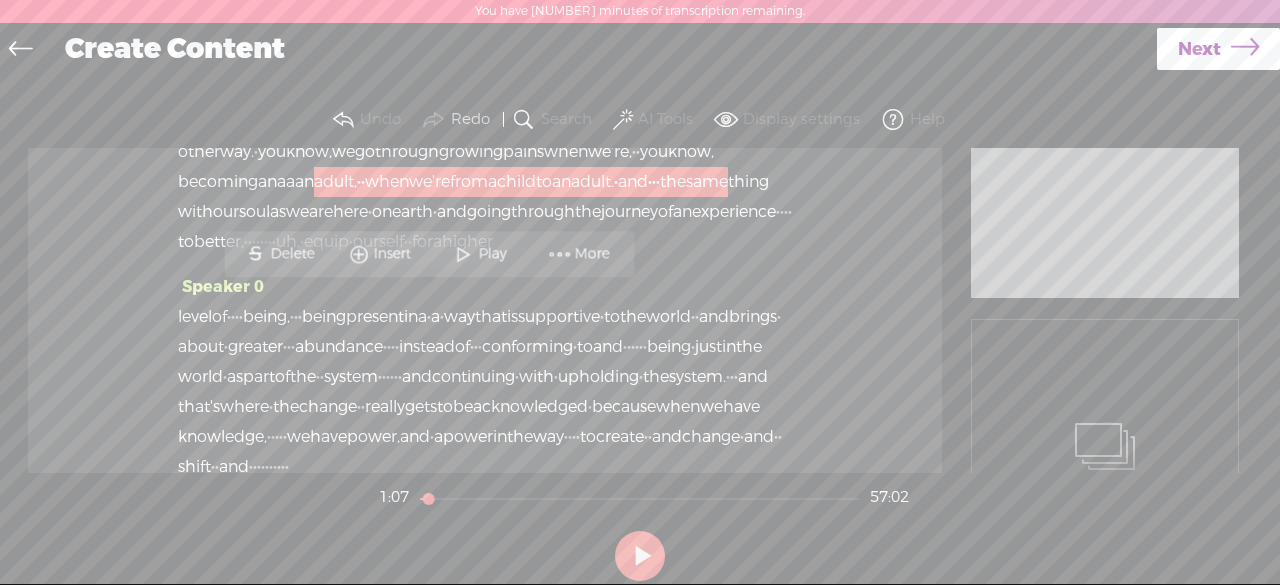 click on "we" at bounding box center (297, 212) 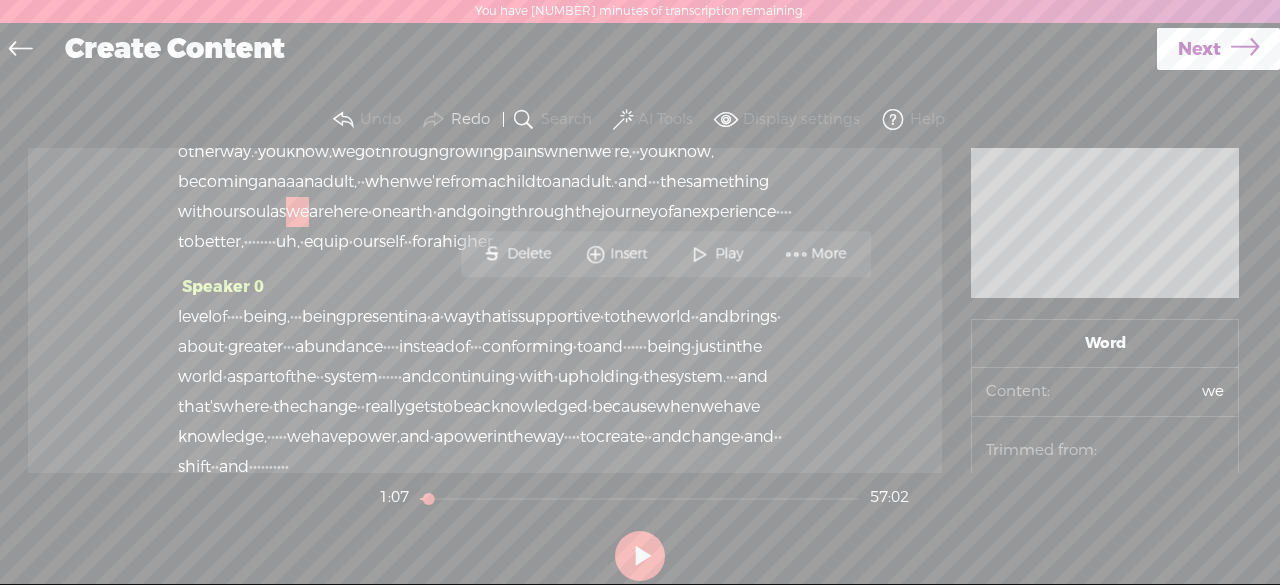 click on "an" at bounding box center (267, 182) 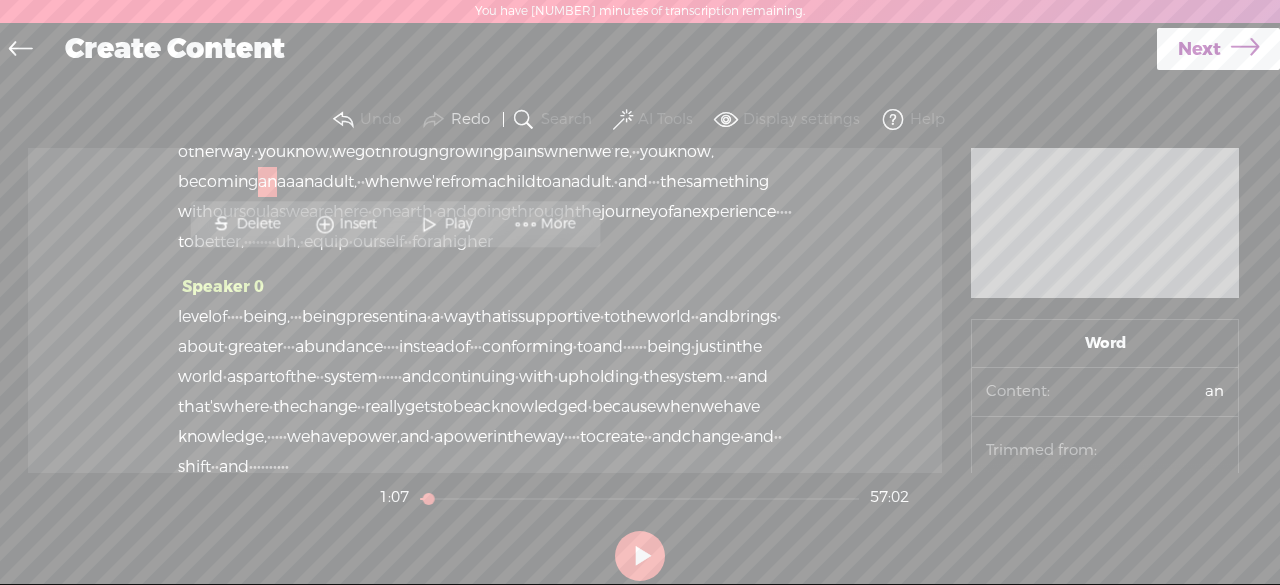 drag, startPoint x: 470, startPoint y: 273, endPoint x: 448, endPoint y: 283, distance: 24.166092 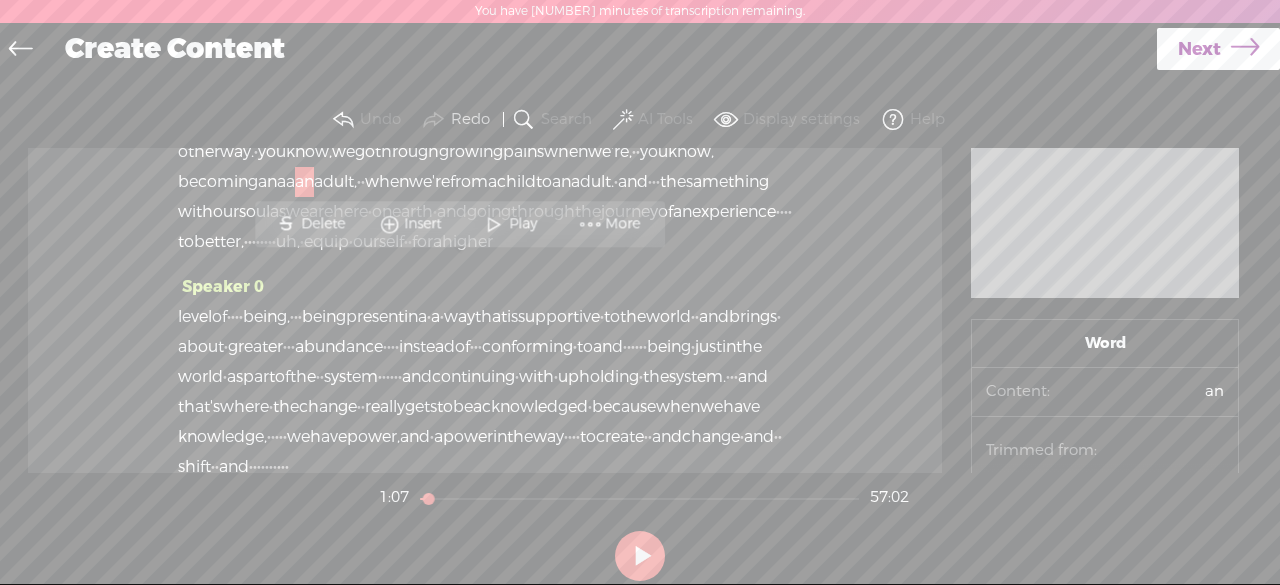 click on "a" at bounding box center [281, 182] 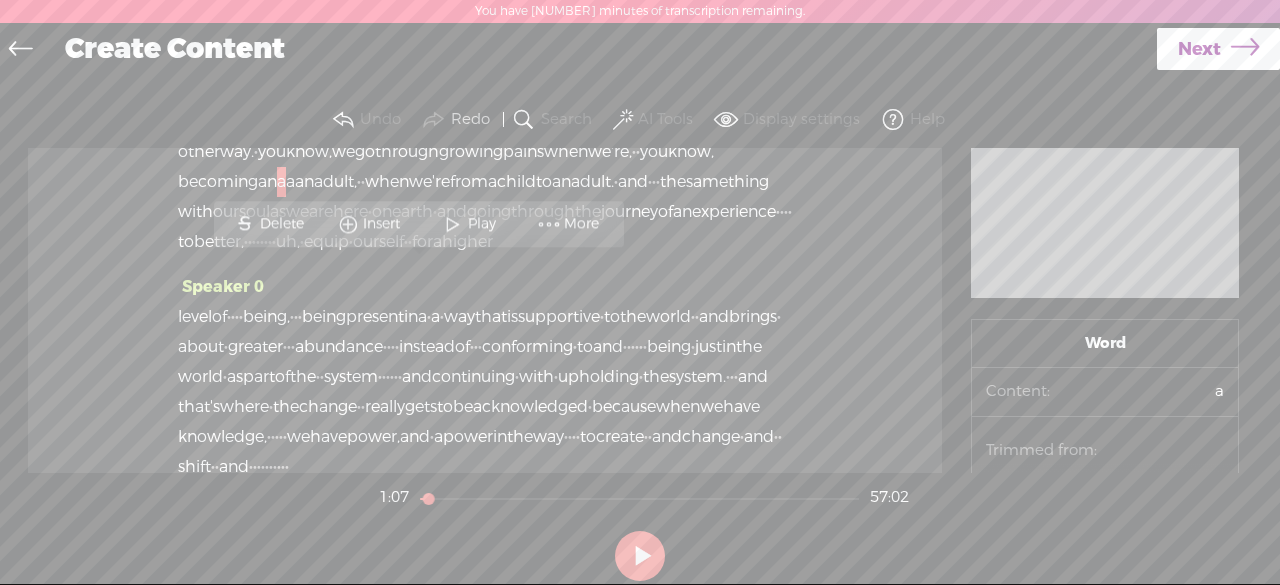 drag, startPoint x: 472, startPoint y: 277, endPoint x: 232, endPoint y: 200, distance: 252.04959 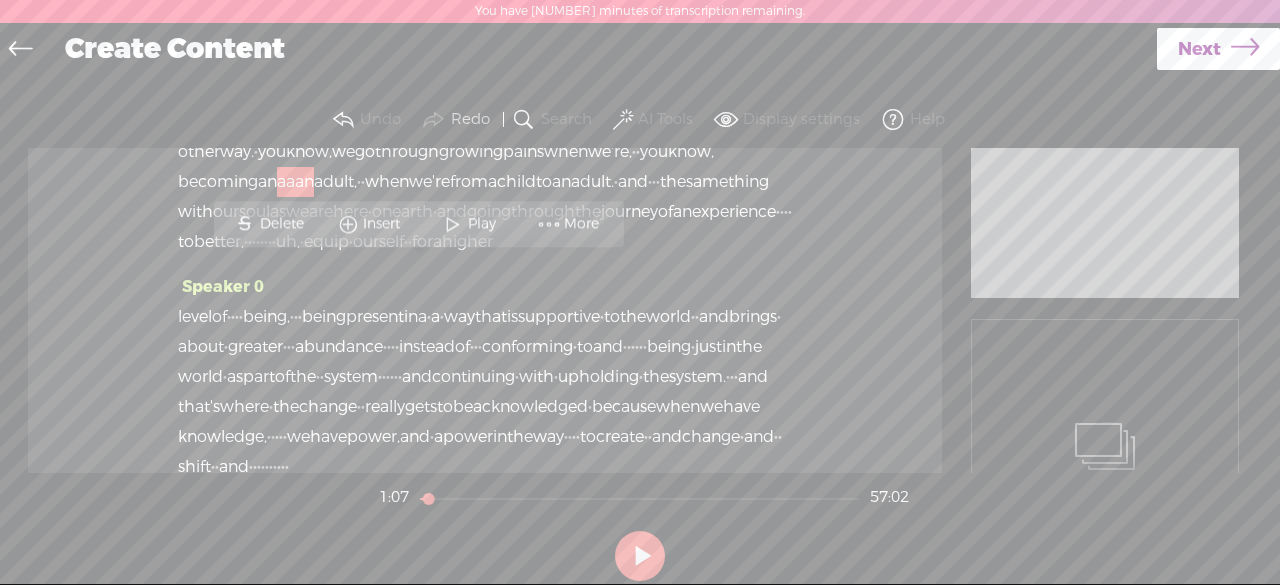 click on "Delete" at bounding box center [284, 224] 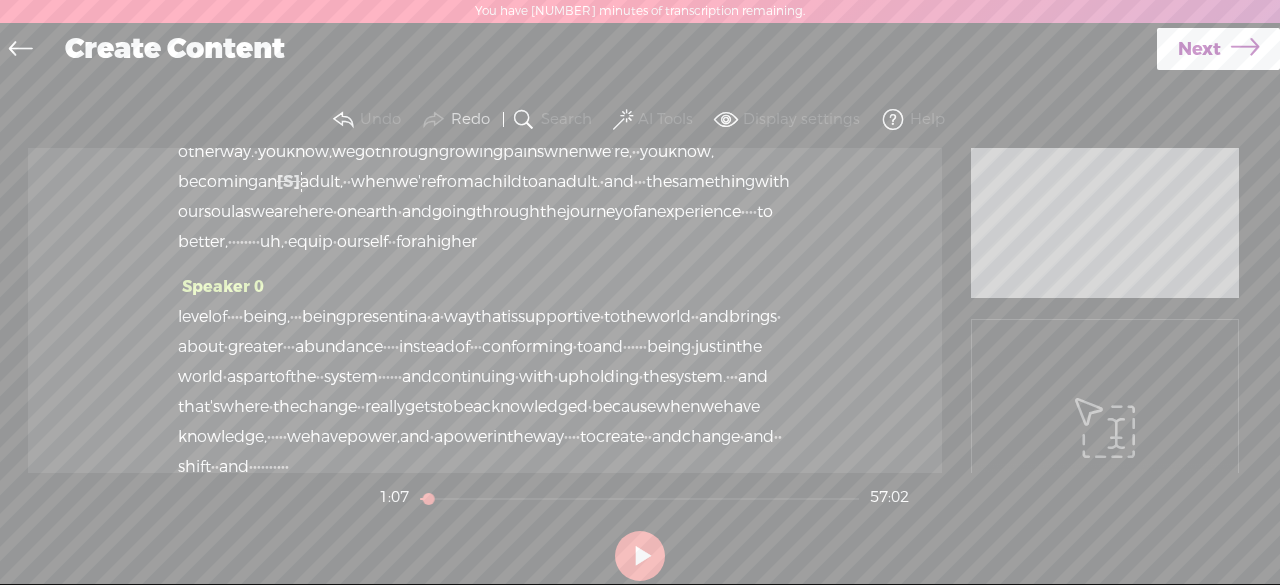 scroll, scrollTop: 336, scrollLeft: 0, axis: vertical 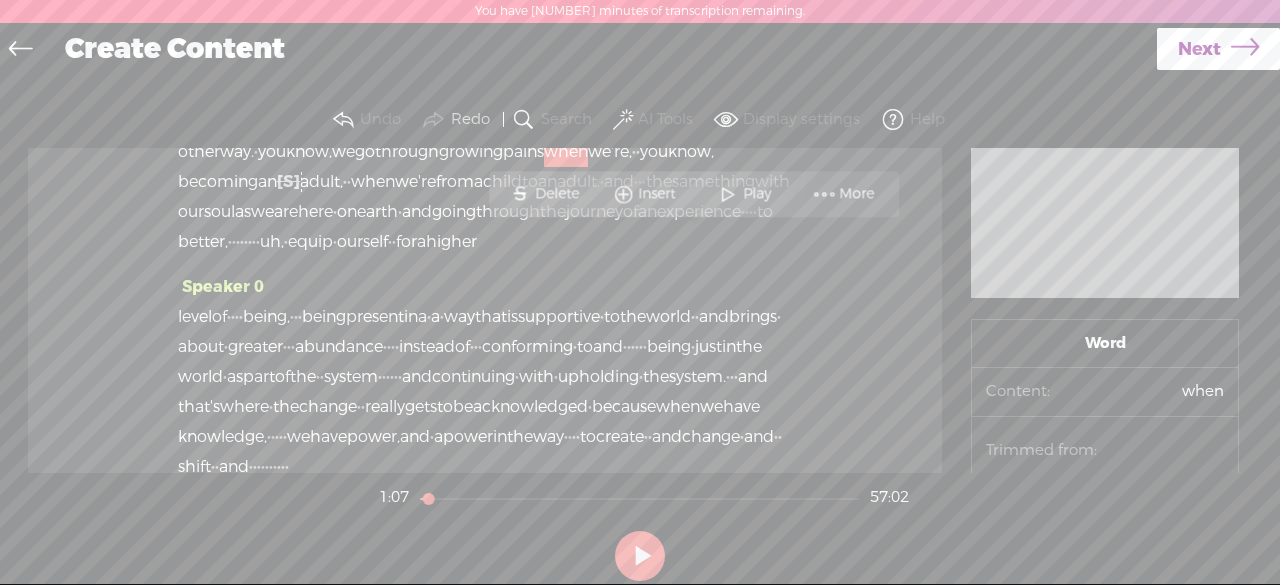 click on "becoming" at bounding box center (218, 182) 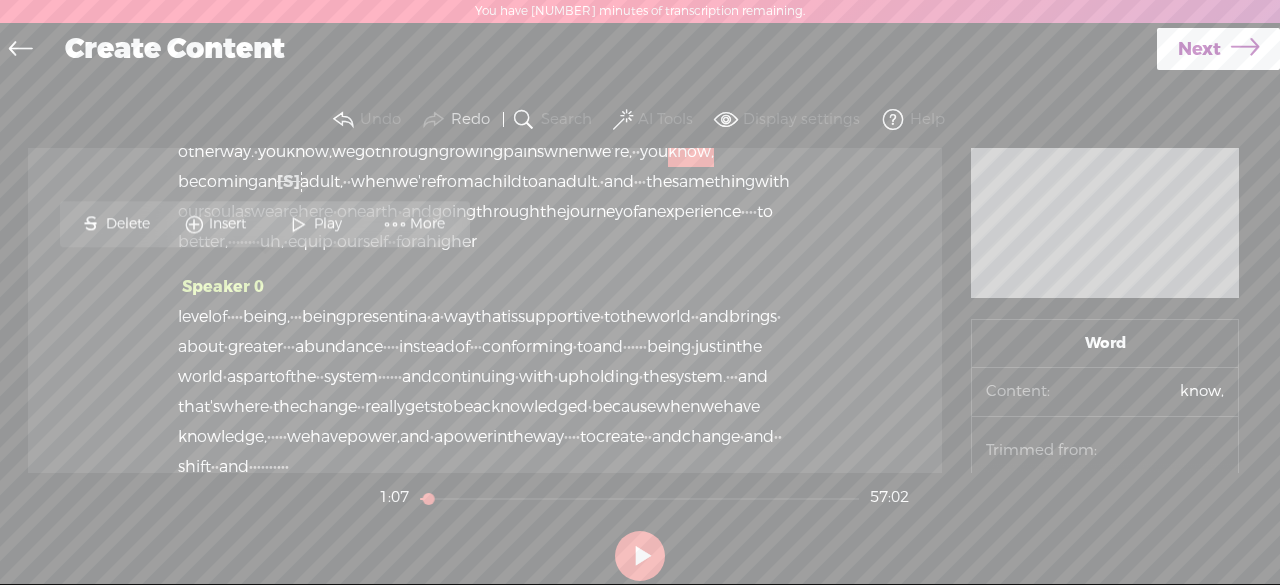 click on "know," at bounding box center [691, 152] 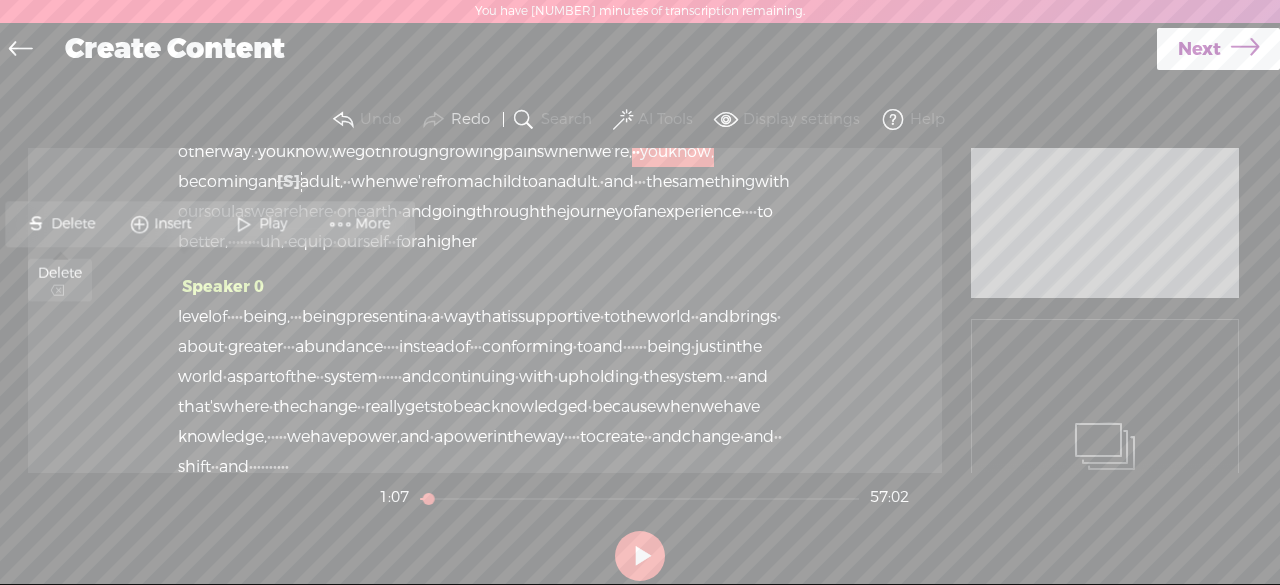 click on "Delete" at bounding box center [75, 224] 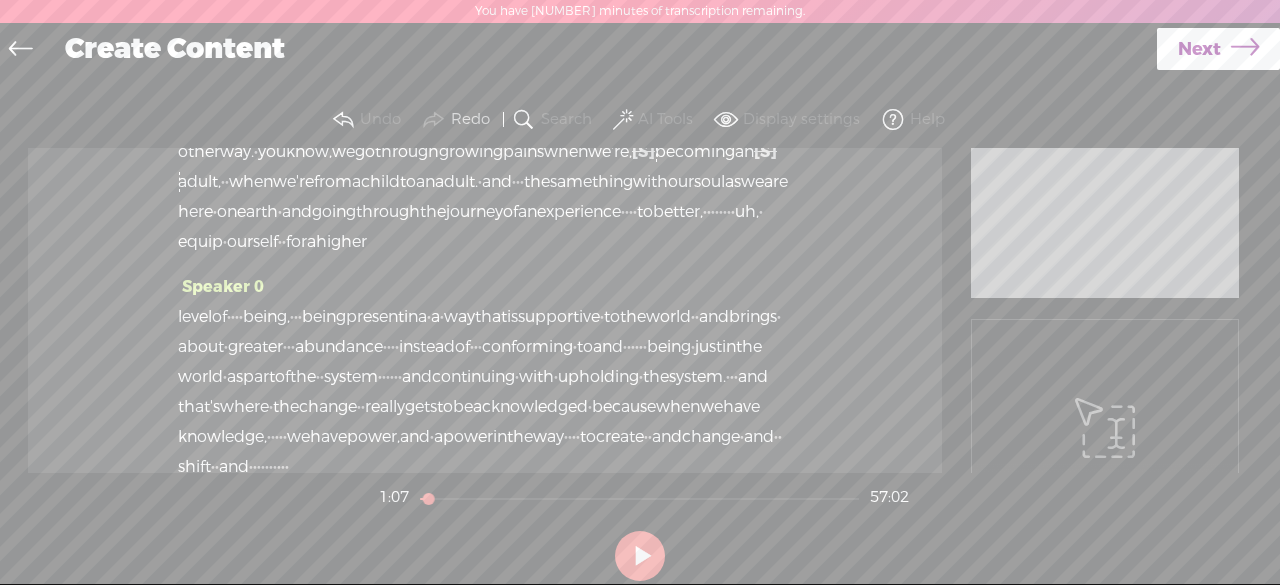 scroll, scrollTop: 336, scrollLeft: 0, axis: vertical 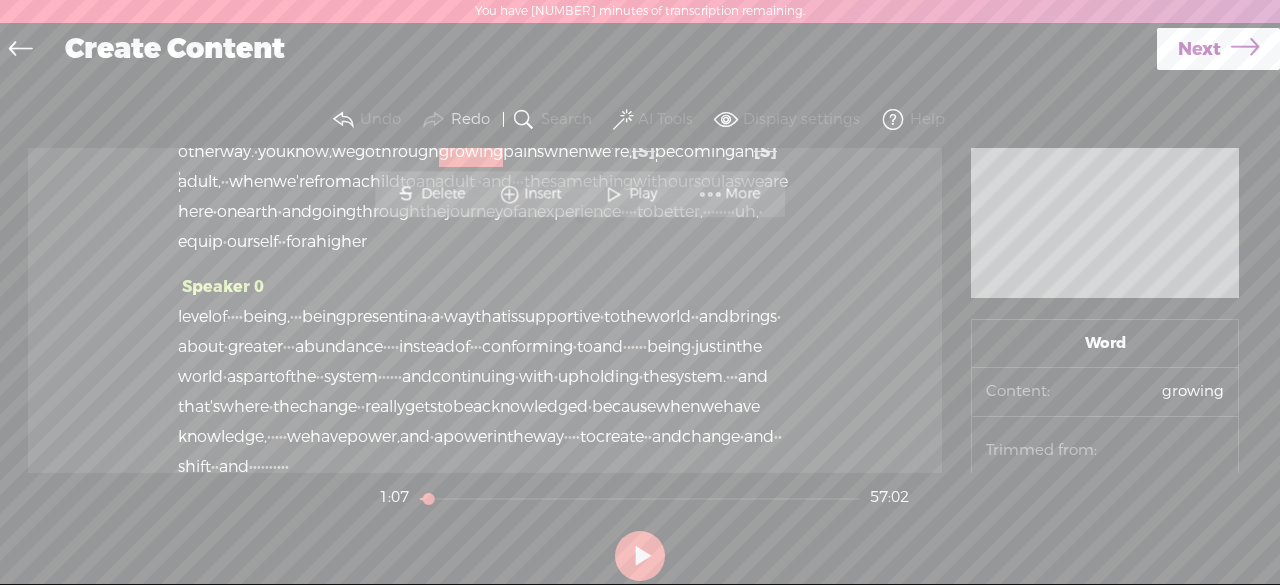 click on "Play" at bounding box center [645, 194] 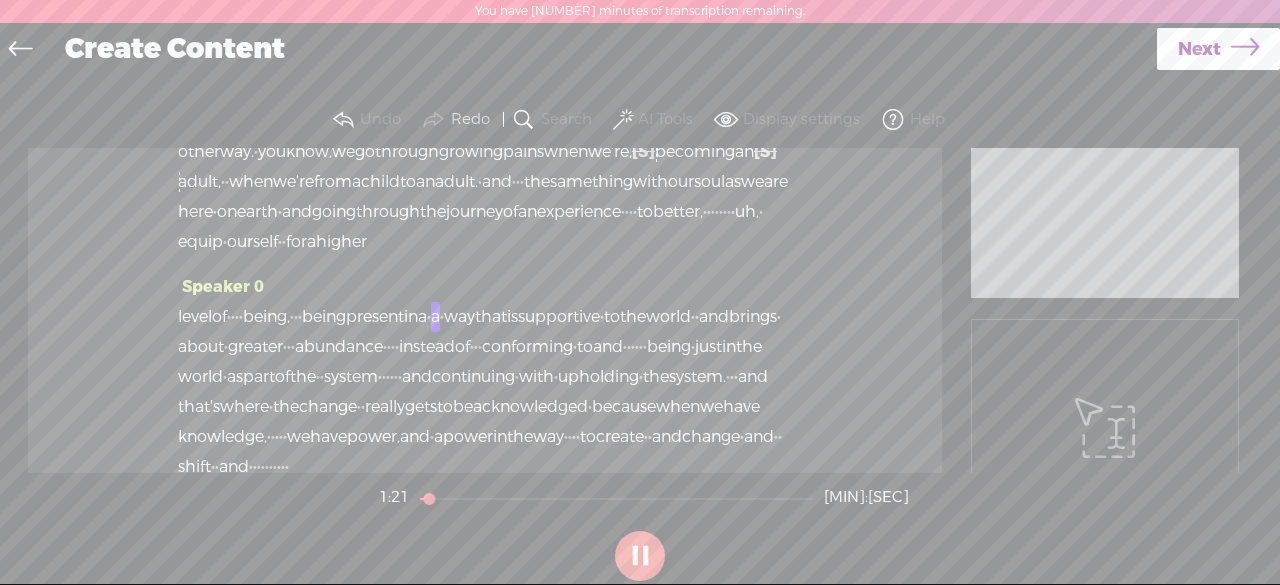 click at bounding box center (640, 556) 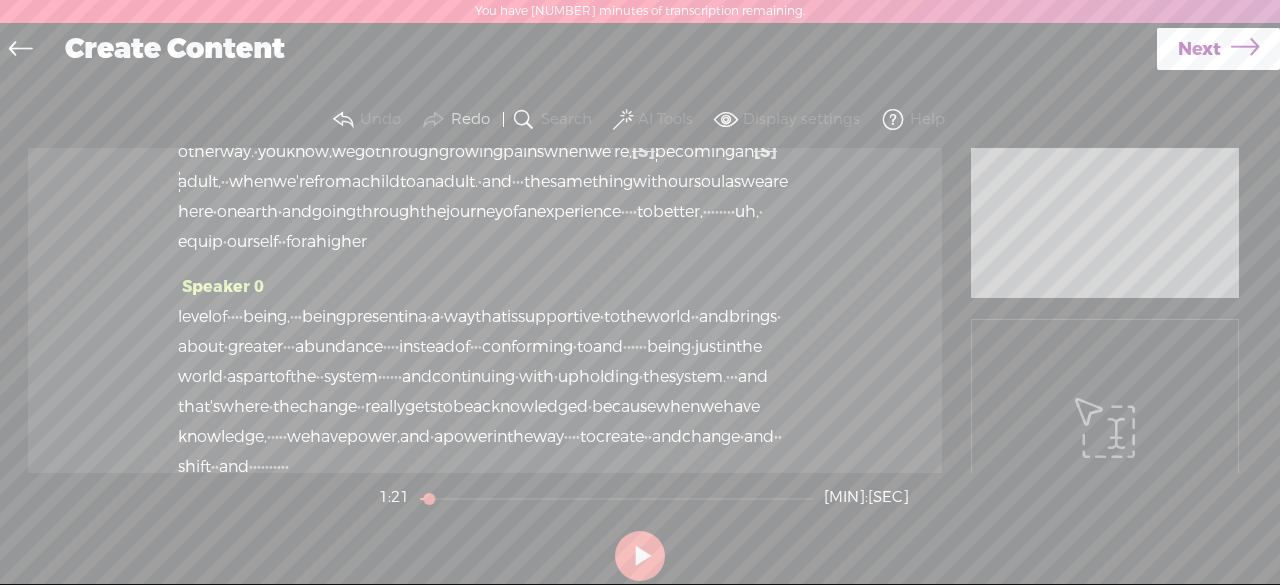 click on "[S]" at bounding box center (765, 151) 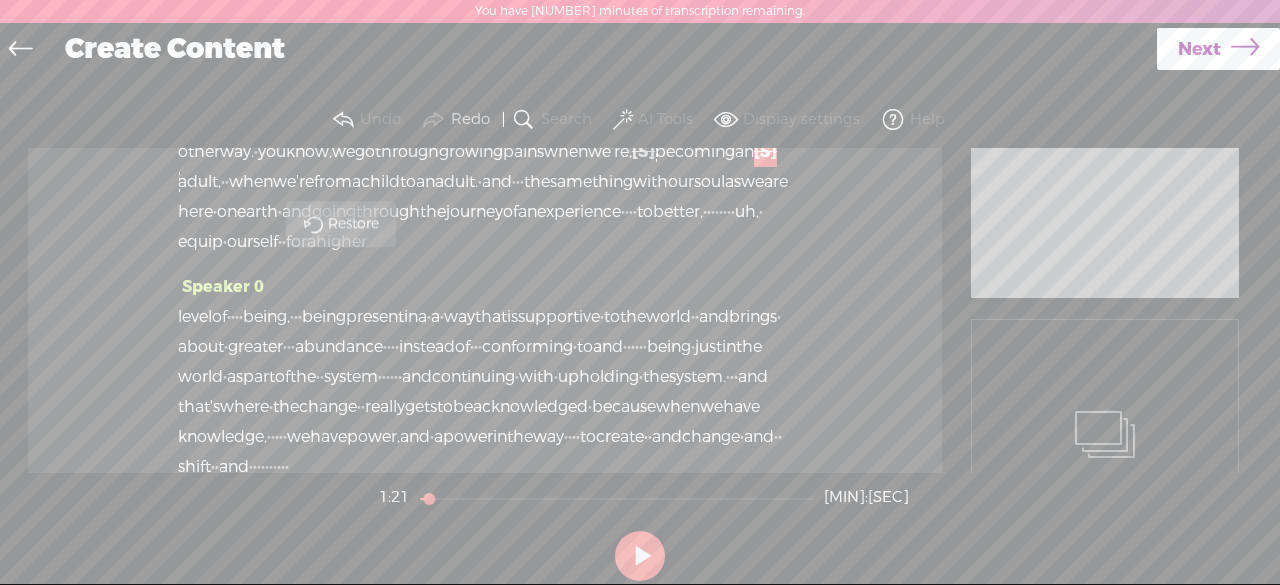 click on "Restore" at bounding box center (356, 224) 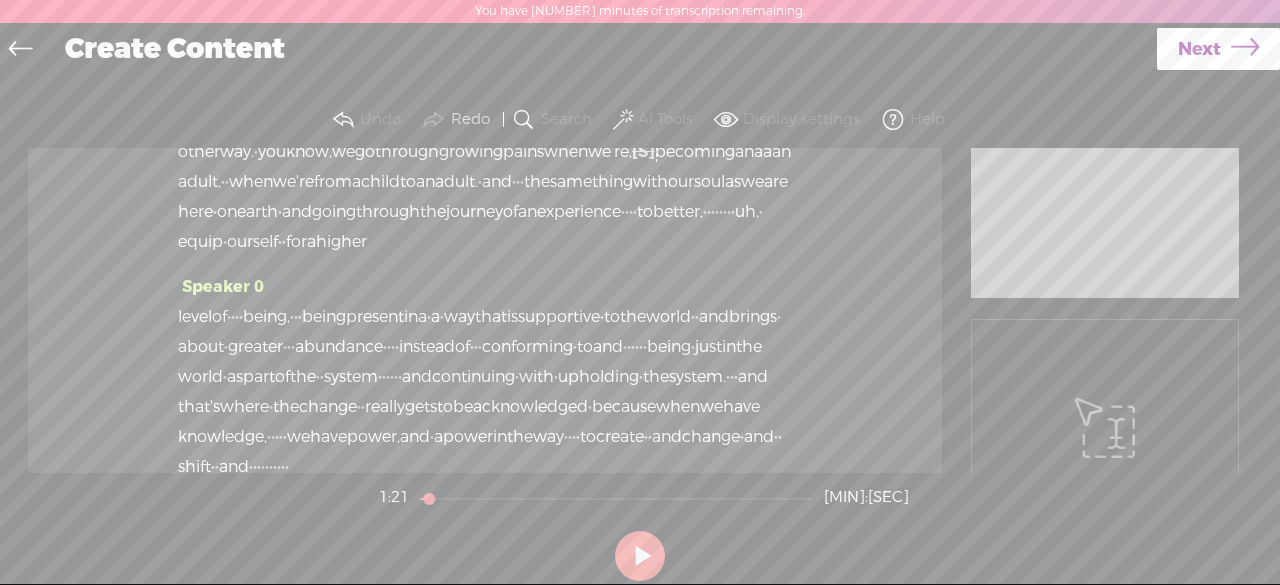 scroll, scrollTop: 336, scrollLeft: 0, axis: vertical 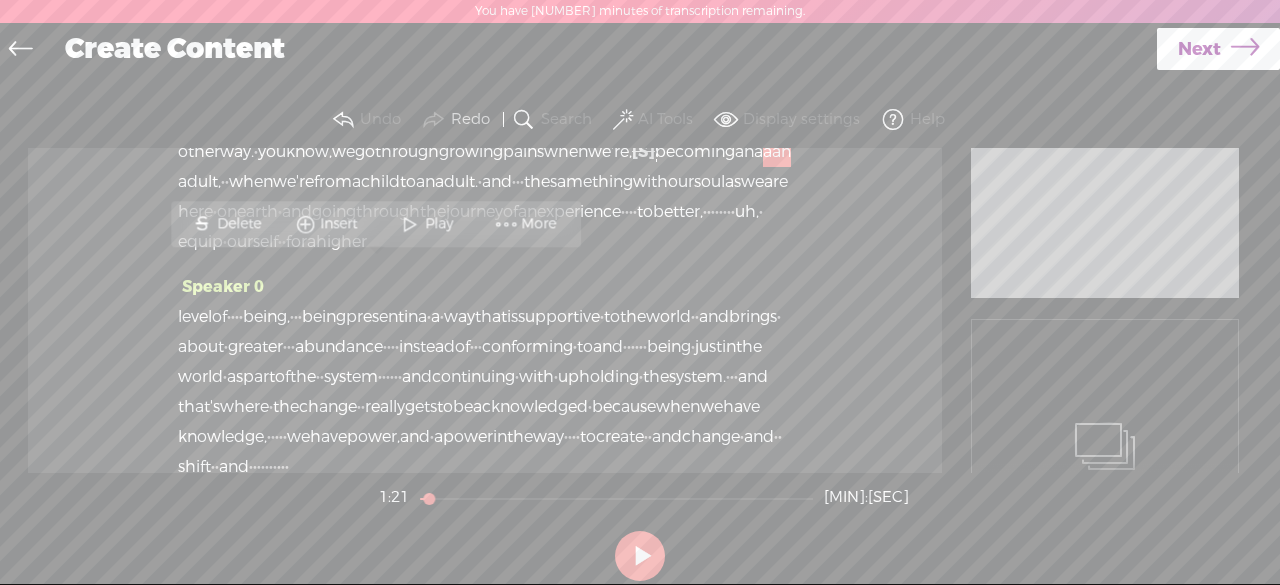 click on "adult," at bounding box center [199, 182] 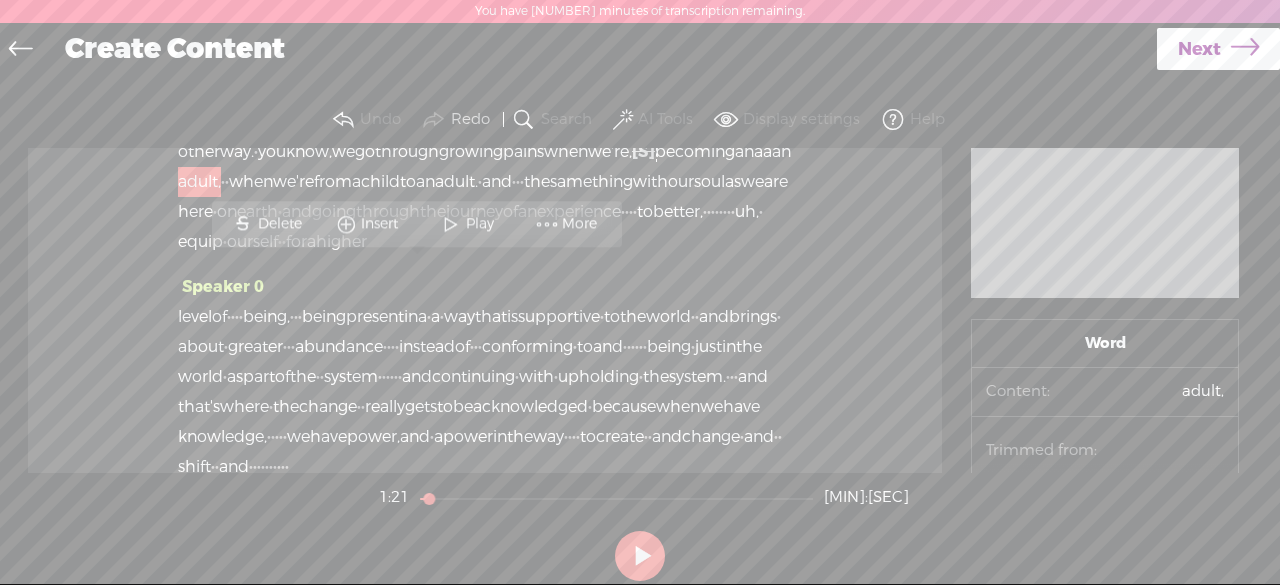 click on "an" at bounding box center [781, 152] 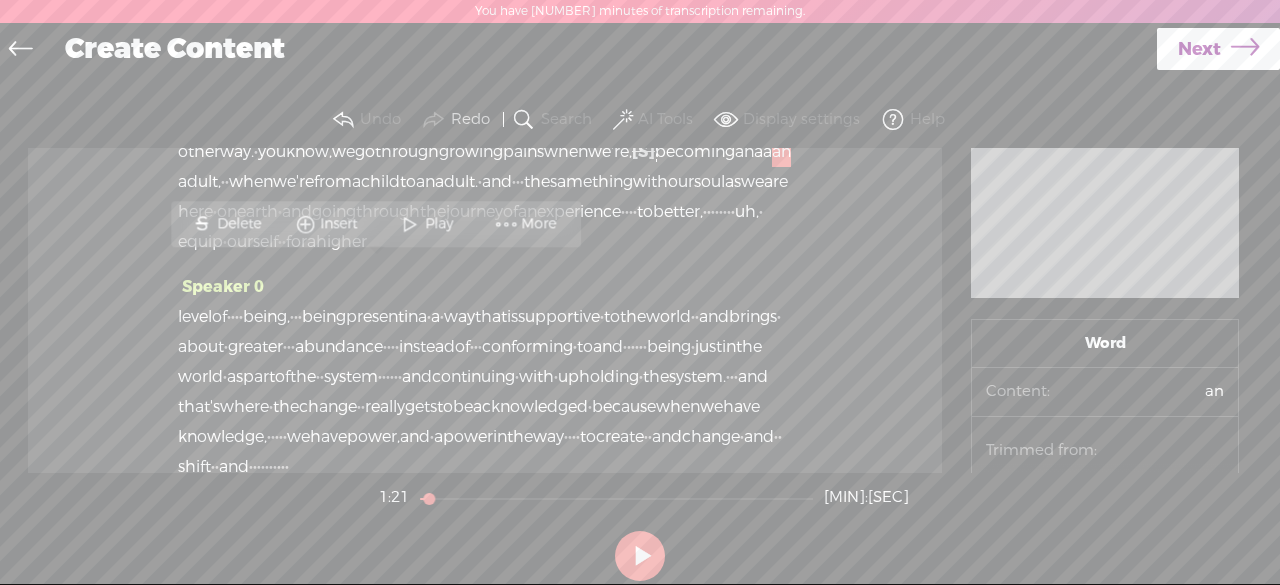 drag, startPoint x: 387, startPoint y: 273, endPoint x: 329, endPoint y: 279, distance: 58.30952 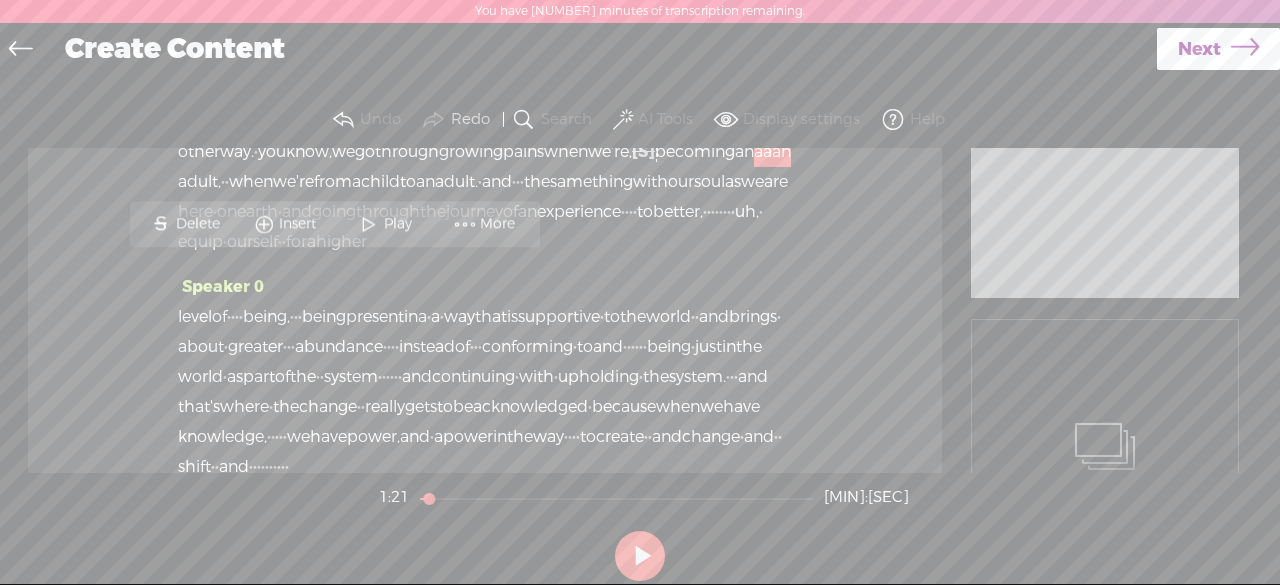 click on "Delete" at bounding box center (200, 224) 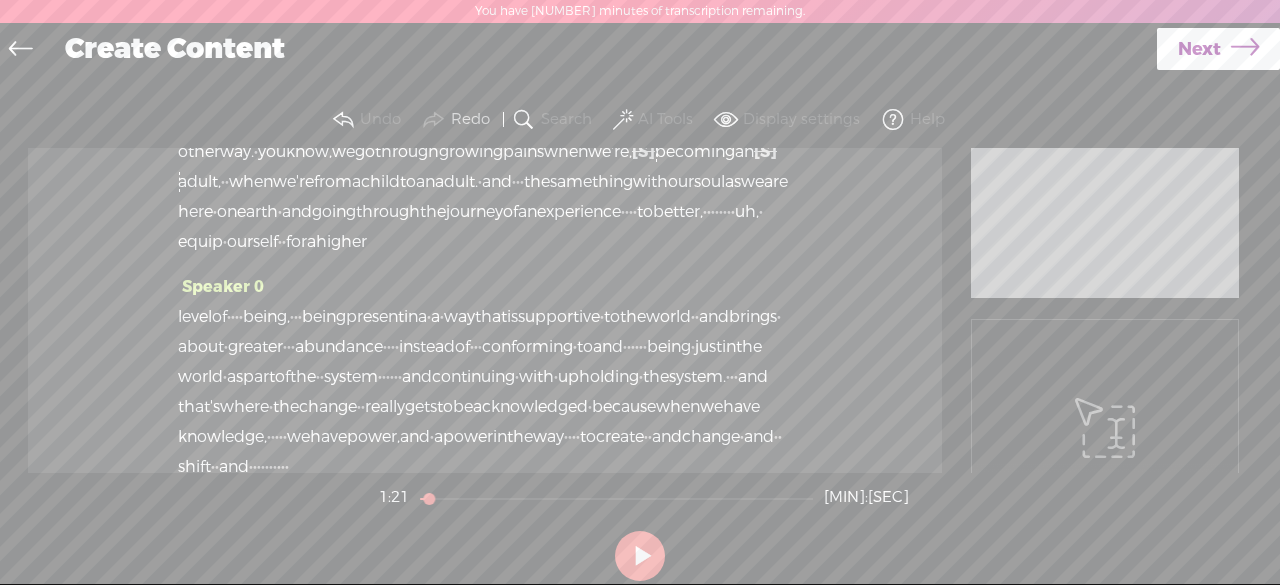 scroll, scrollTop: 336, scrollLeft: 0, axis: vertical 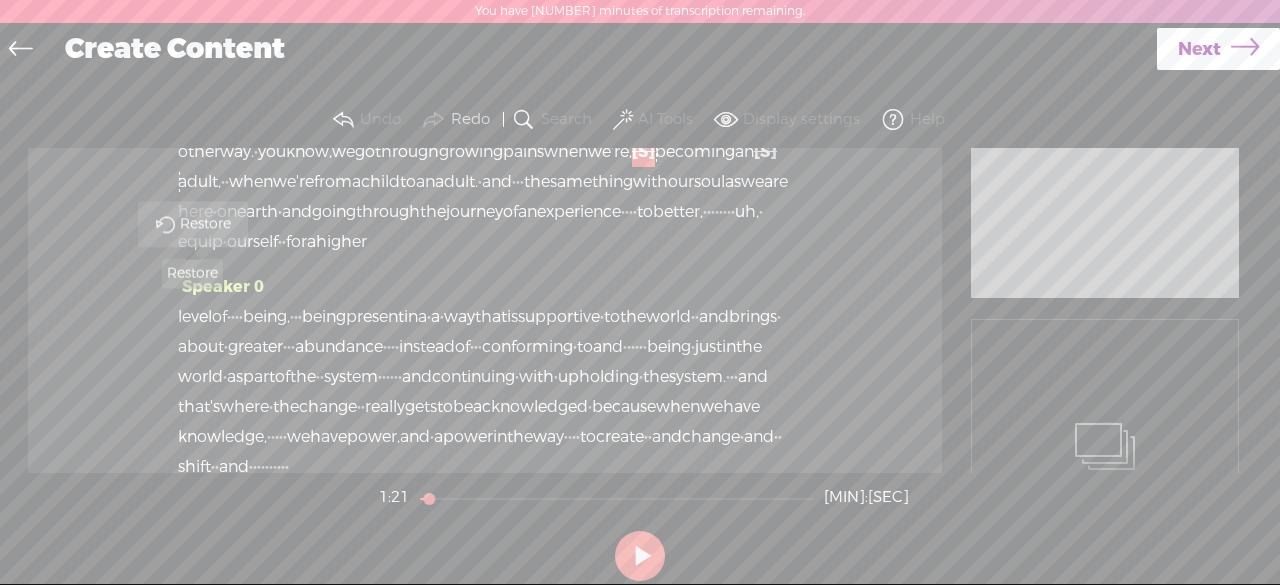 click on "Restore" at bounding box center (208, 224) 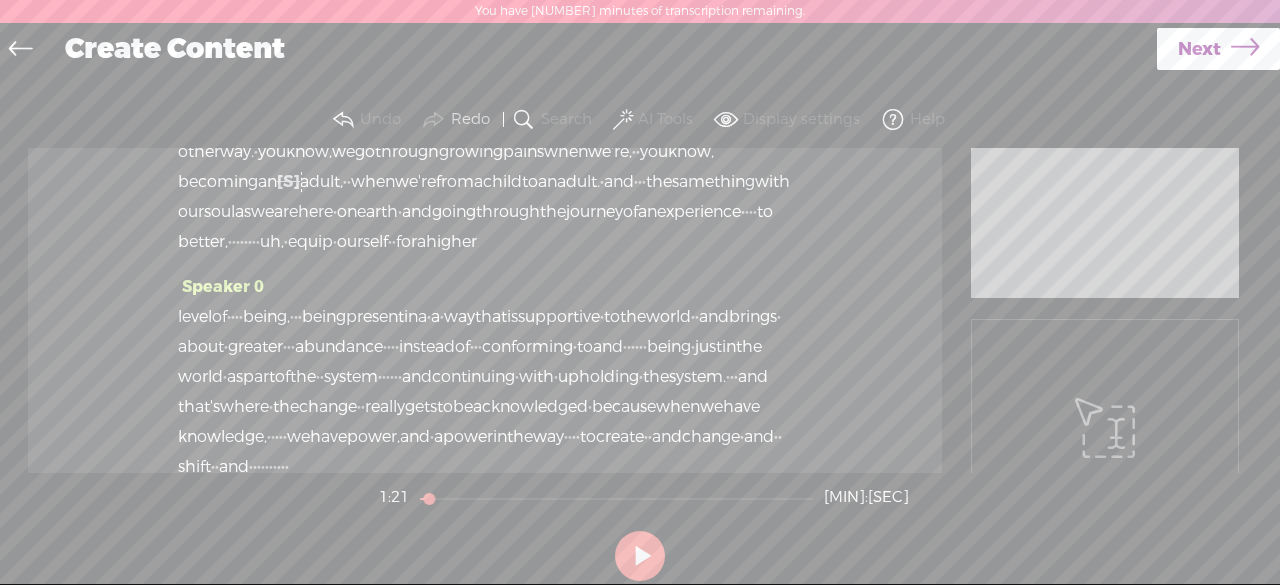 scroll, scrollTop: 336, scrollLeft: 0, axis: vertical 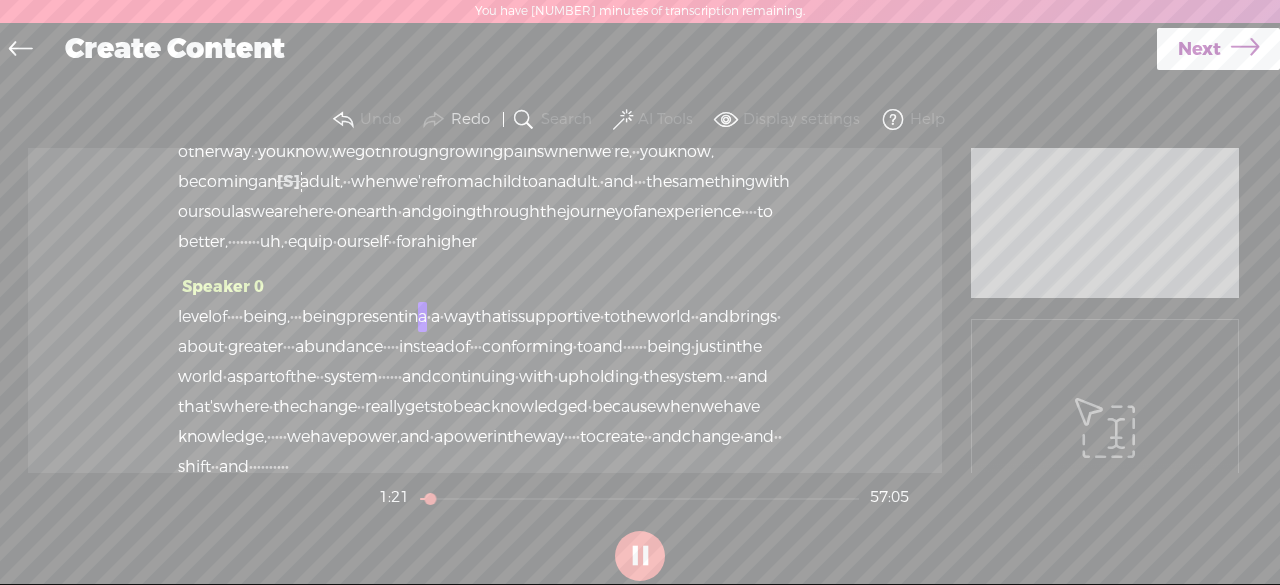 click on "growing" at bounding box center (471, 152) 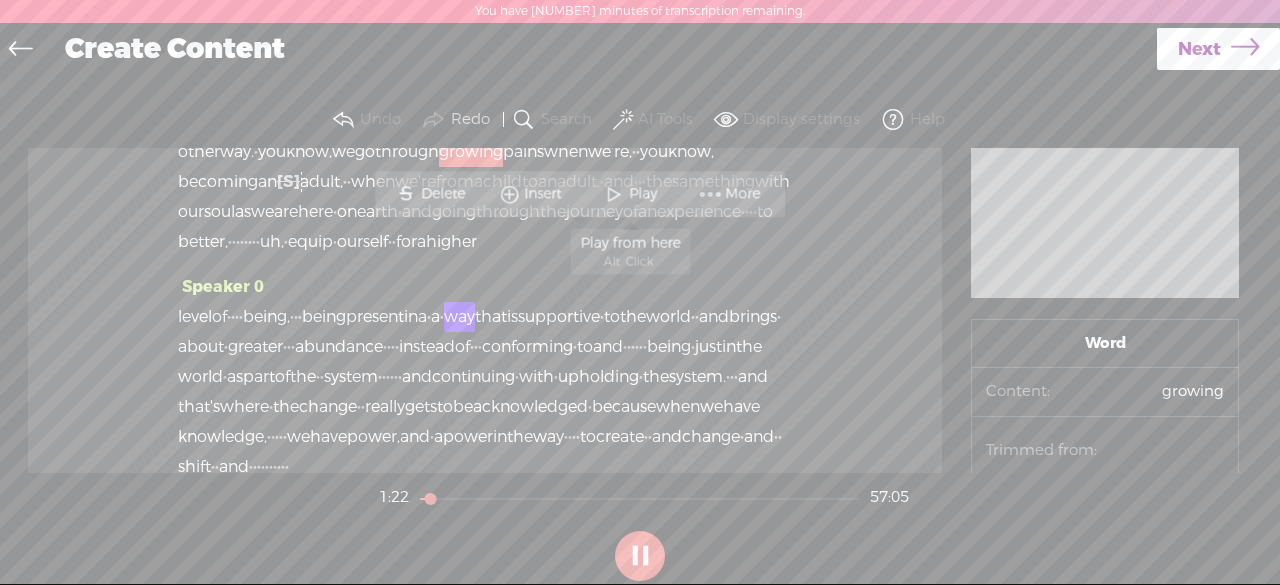 click on "Play" at bounding box center [645, 194] 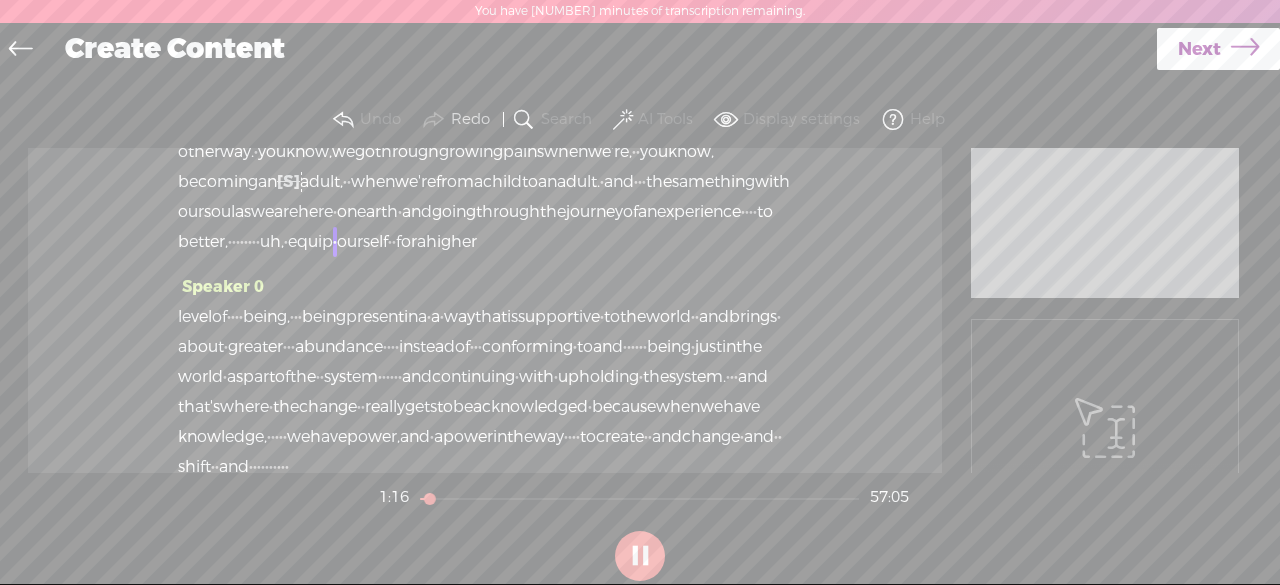 click on "couldn't" at bounding box center [605, 122] 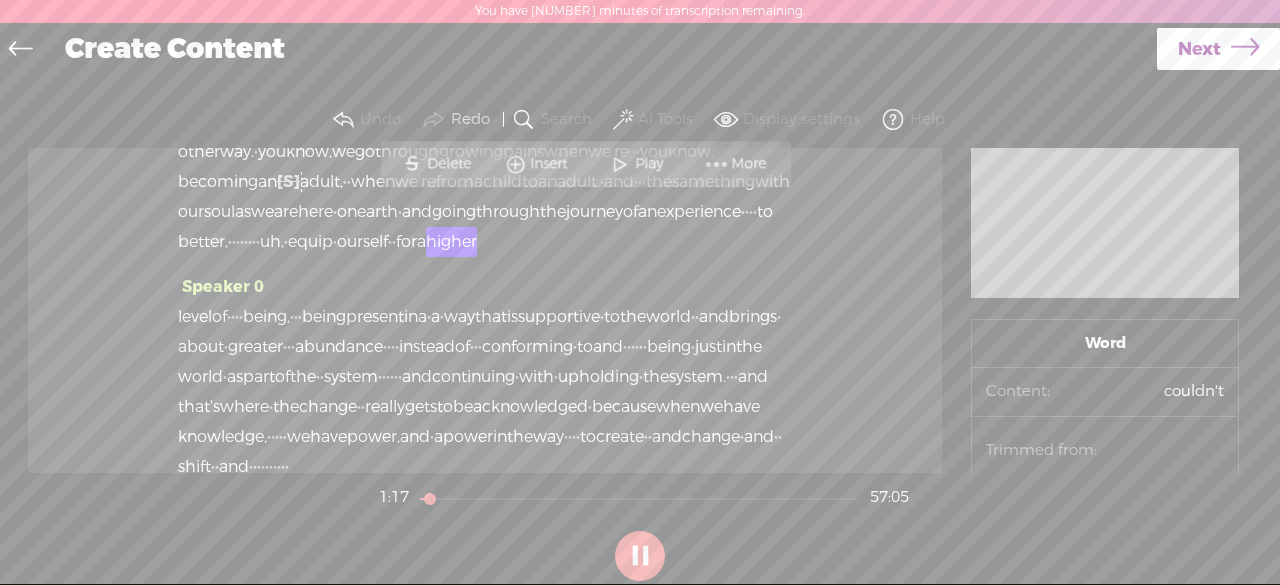 click on "Play" at bounding box center [651, 164] 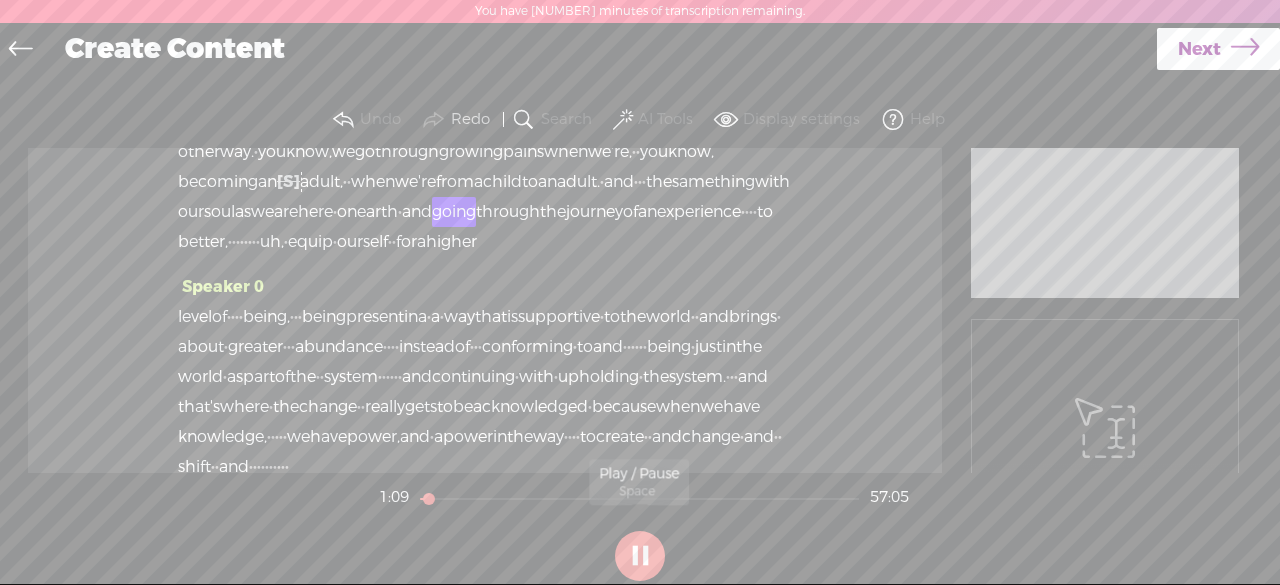 click at bounding box center (640, 556) 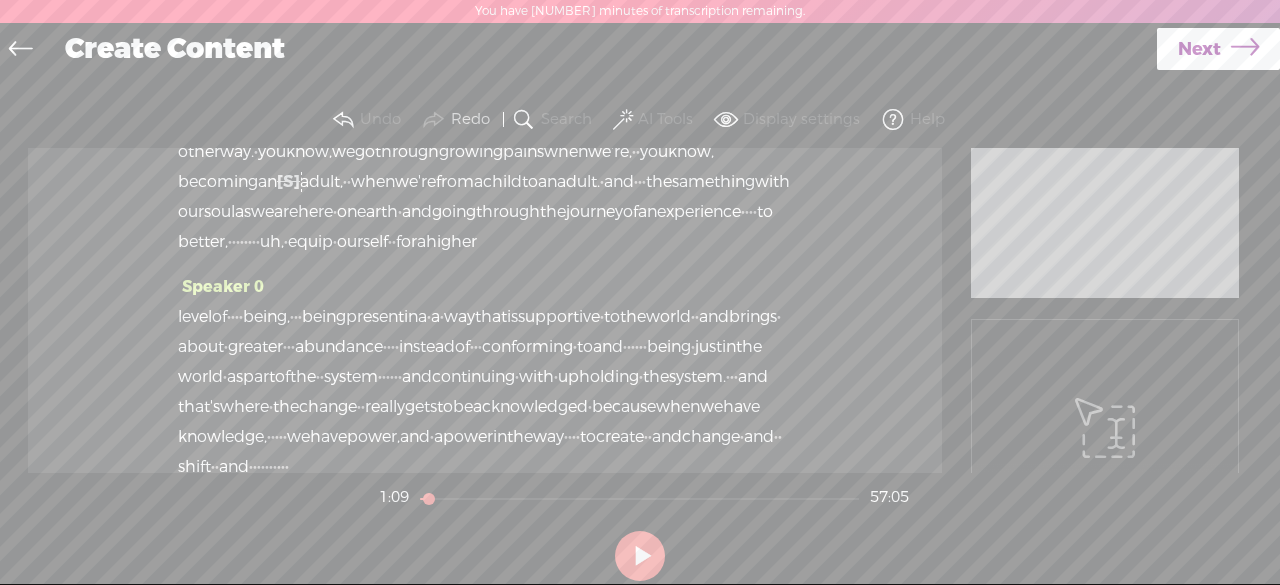 drag, startPoint x: 614, startPoint y: 275, endPoint x: 518, endPoint y: 274, distance: 96.00521 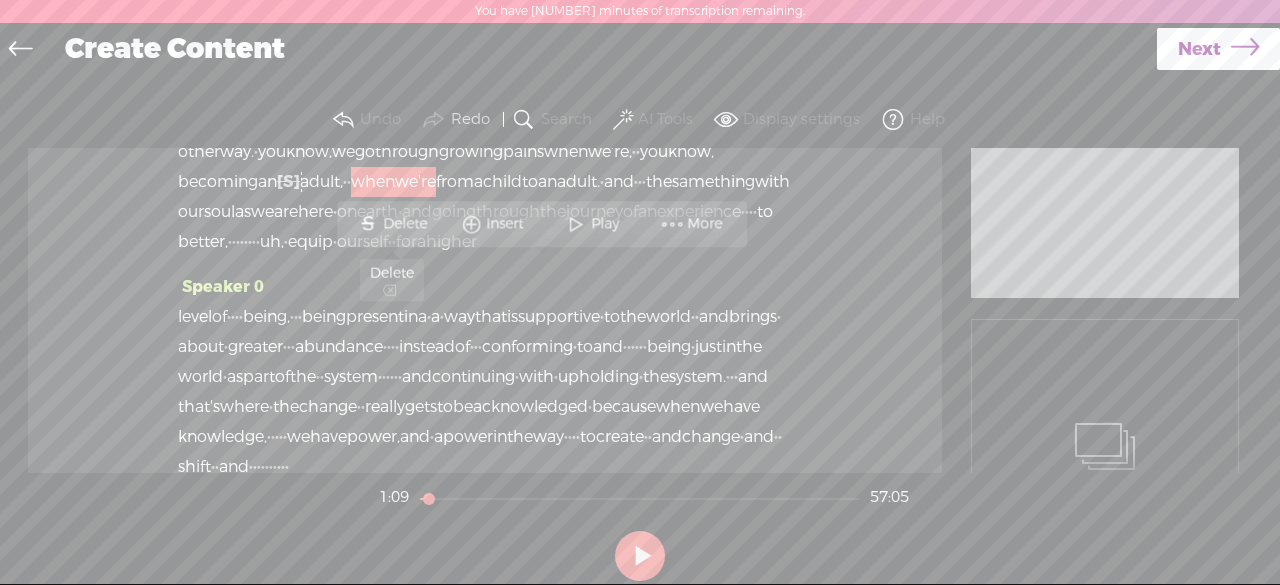 click on "Delete" at bounding box center (407, 224) 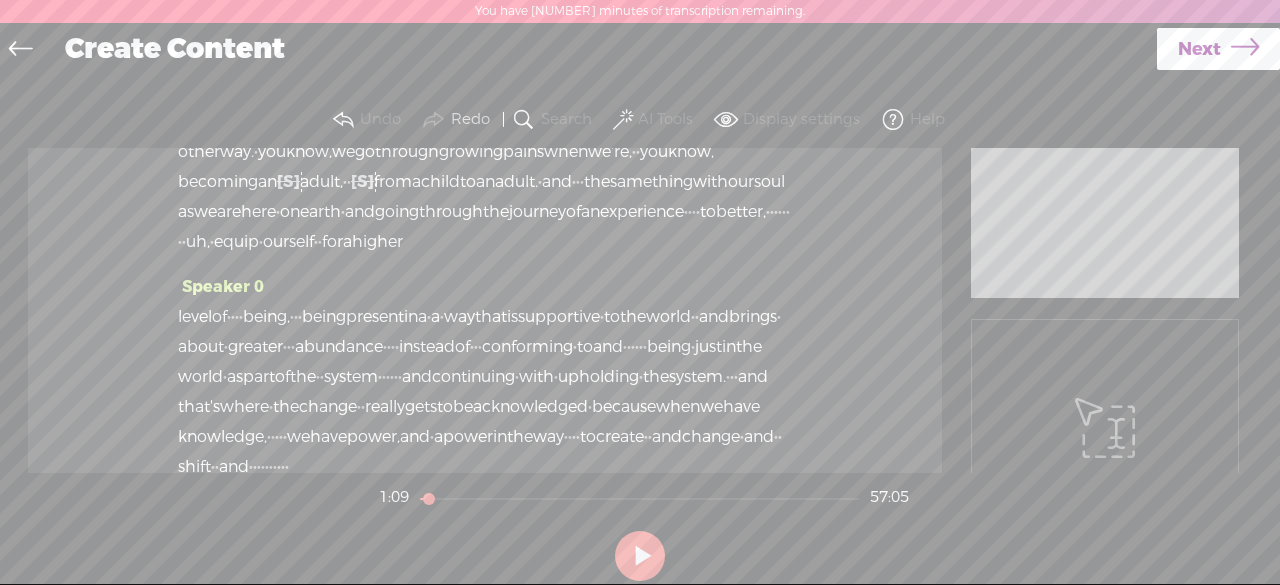 scroll, scrollTop: 336, scrollLeft: 0, axis: vertical 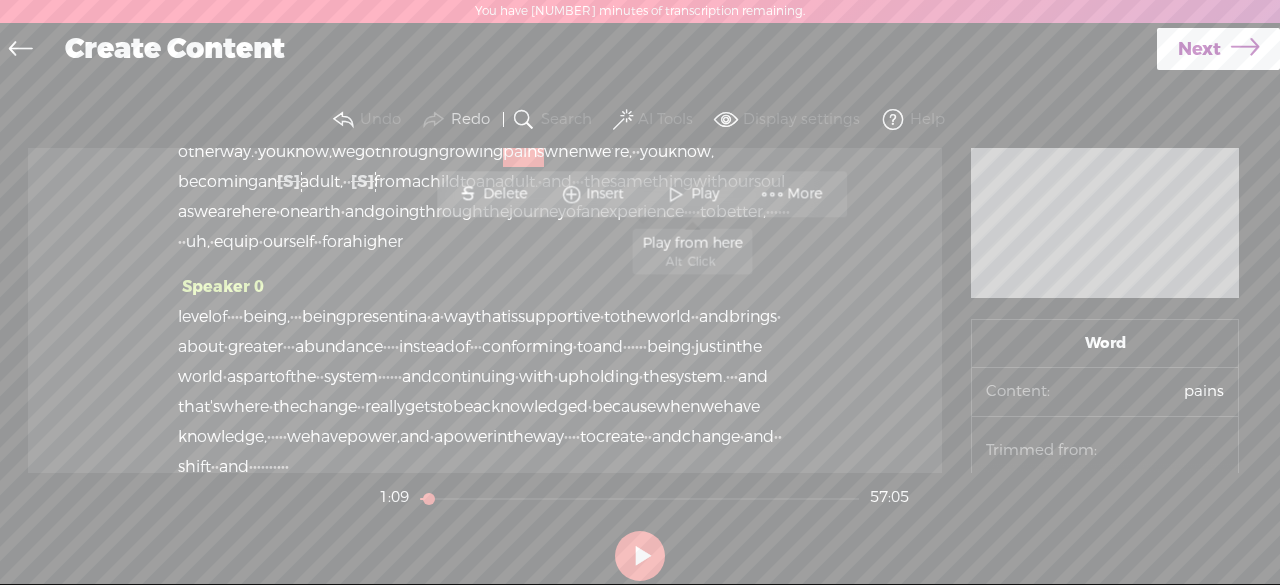 click on "Play" at bounding box center [707, 194] 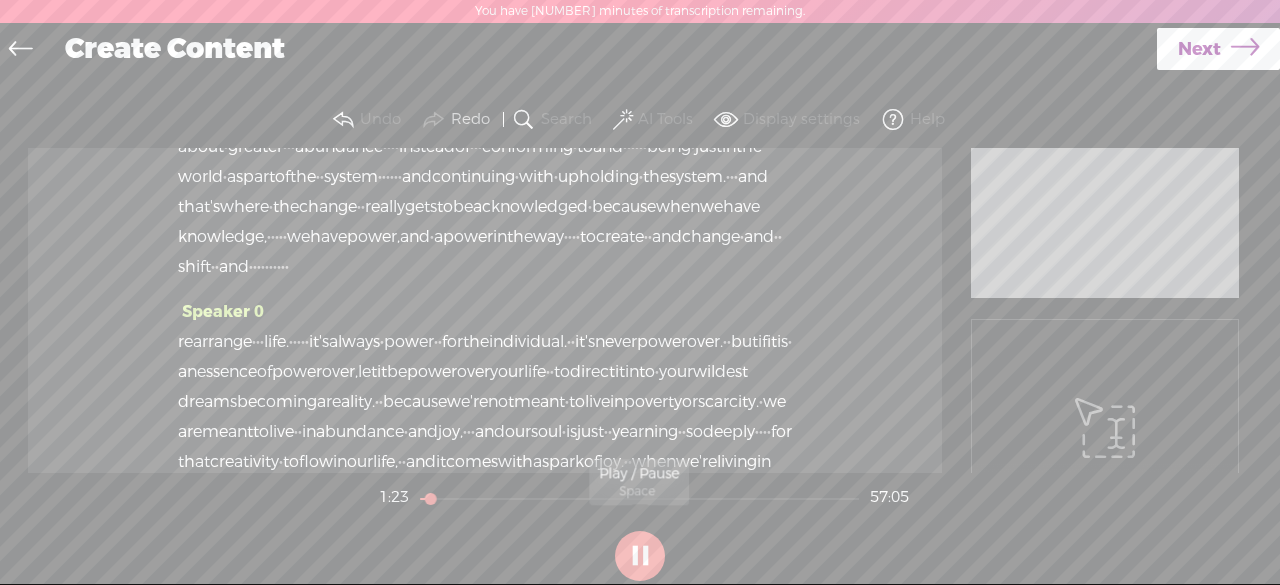 scroll, scrollTop: 551, scrollLeft: 0, axis: vertical 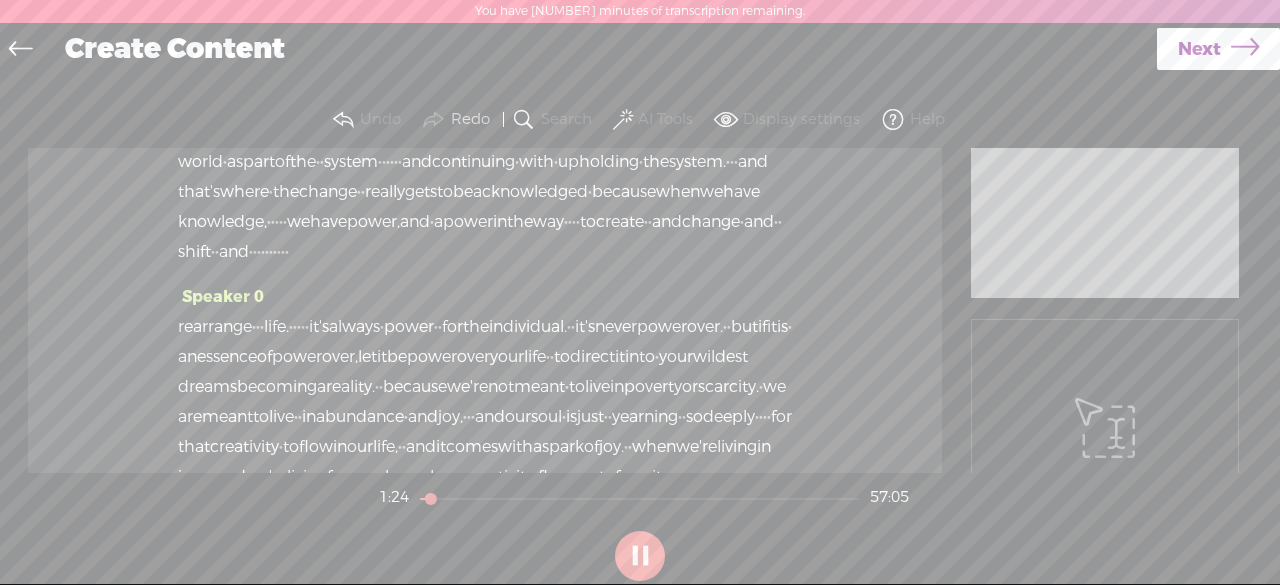 click at bounding box center (640, 556) 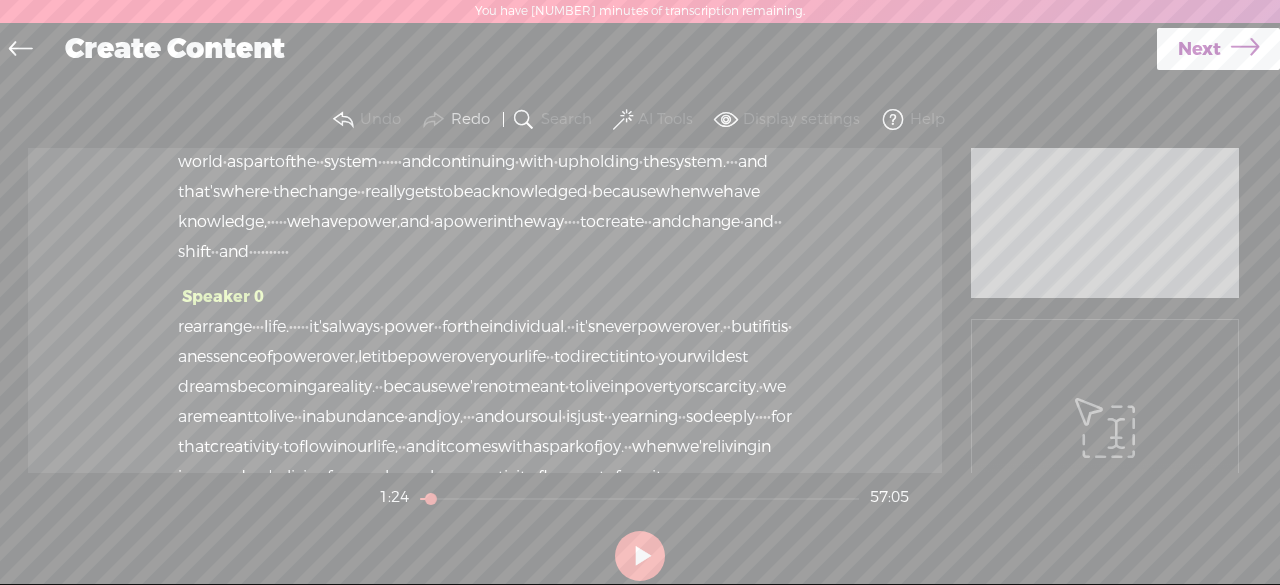 scroll, scrollTop: 511, scrollLeft: 0, axis: vertical 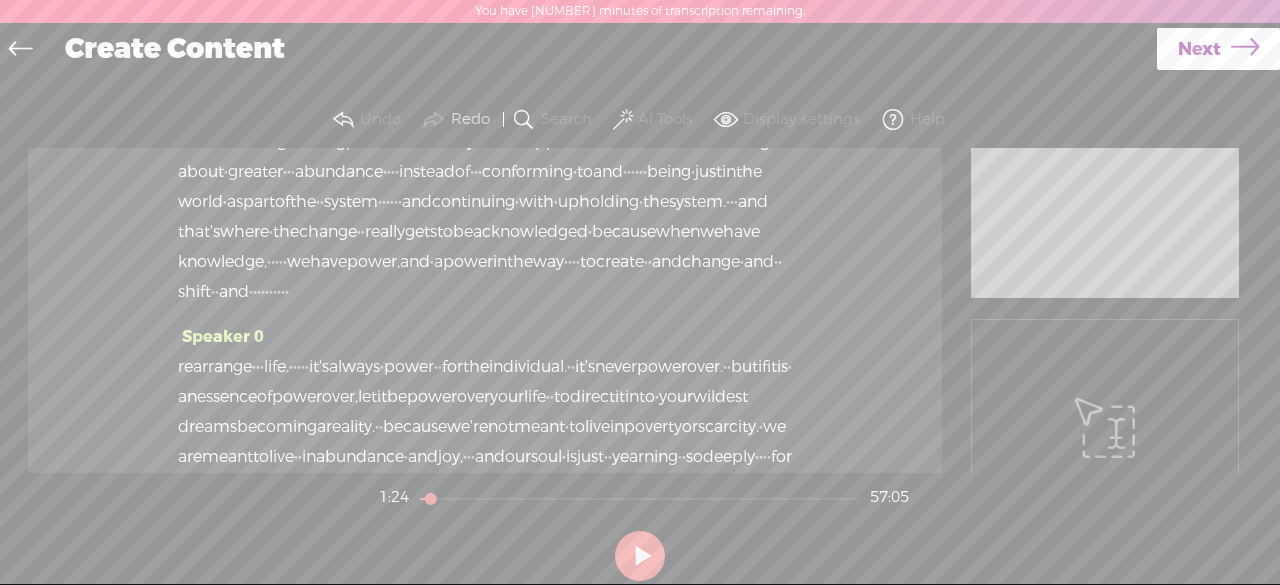 drag, startPoint x: 253, startPoint y: 185, endPoint x: 220, endPoint y: 189, distance: 33.24154 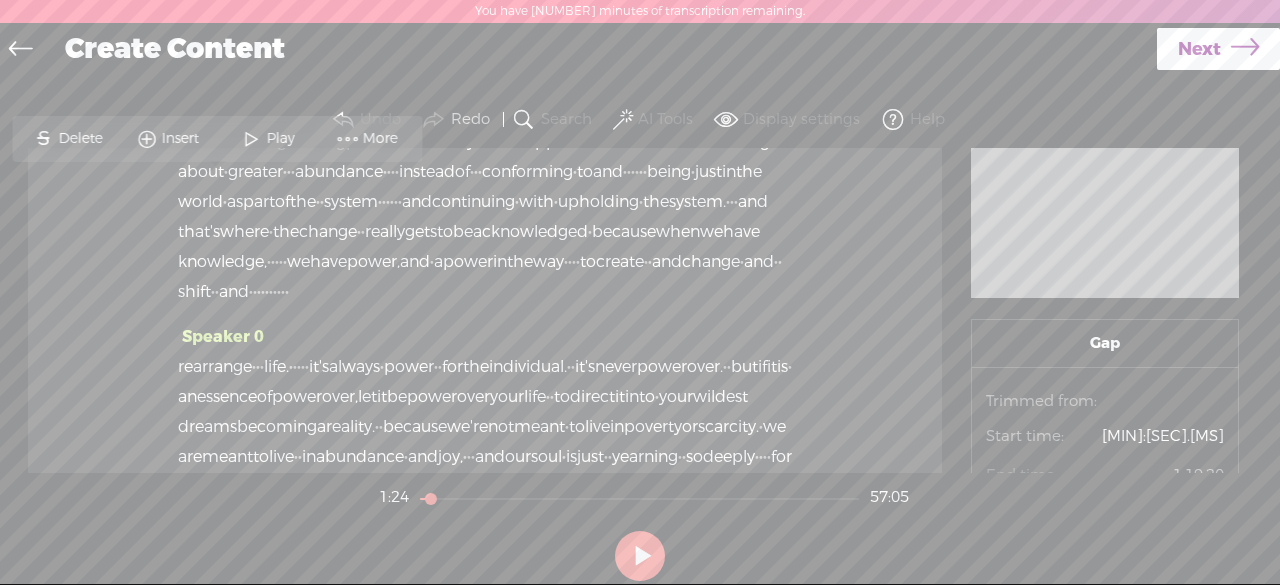 drag, startPoint x: 254, startPoint y: 193, endPoint x: 213, endPoint y: 196, distance: 41.109608 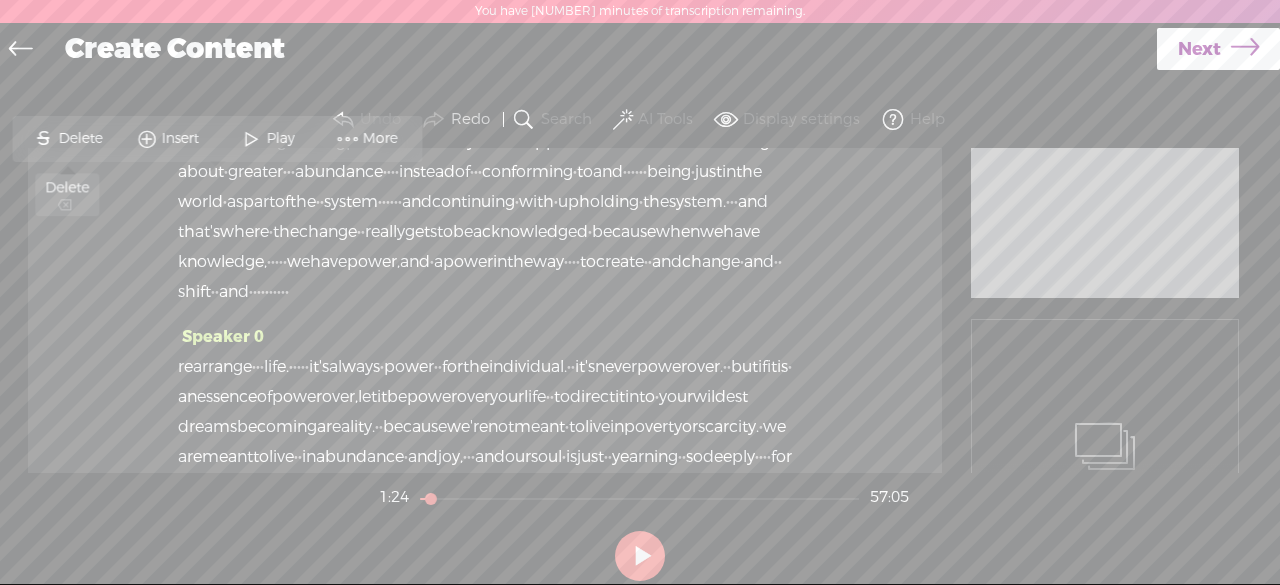 click on "Delete" at bounding box center (82, 139) 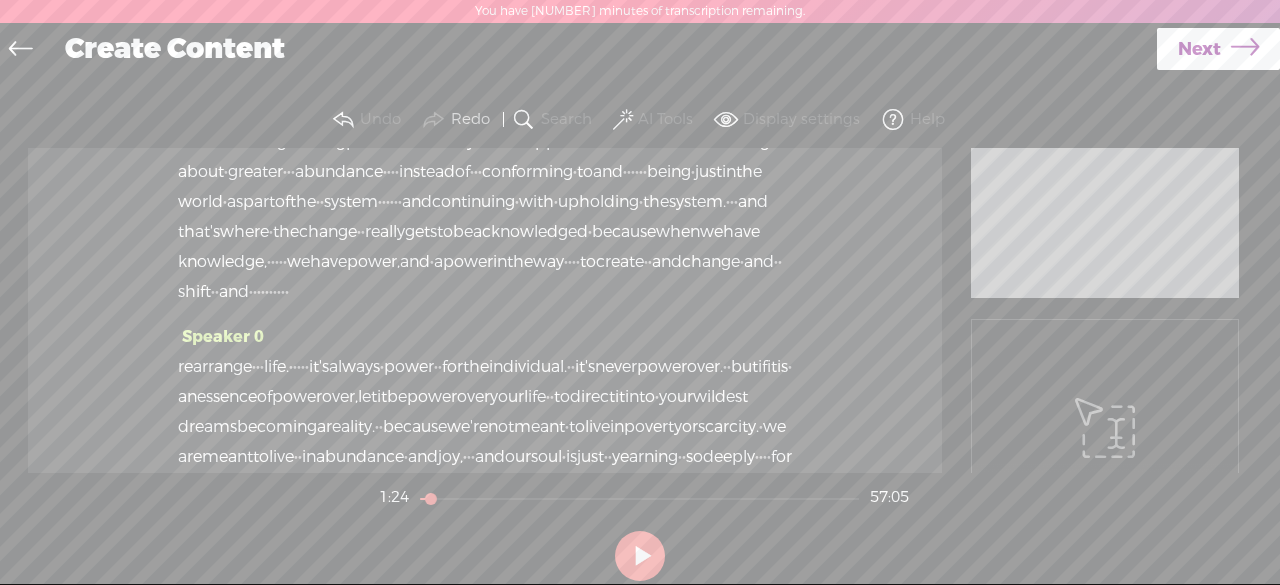 scroll, scrollTop: 511, scrollLeft: 0, axis: vertical 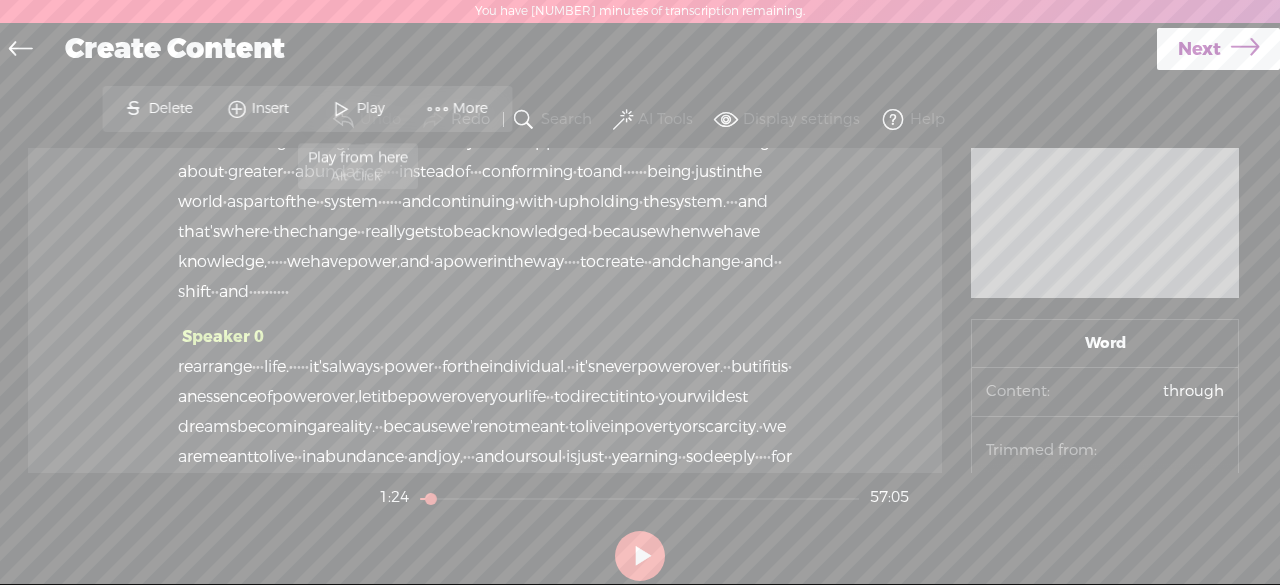 click on "Play" at bounding box center [372, 109] 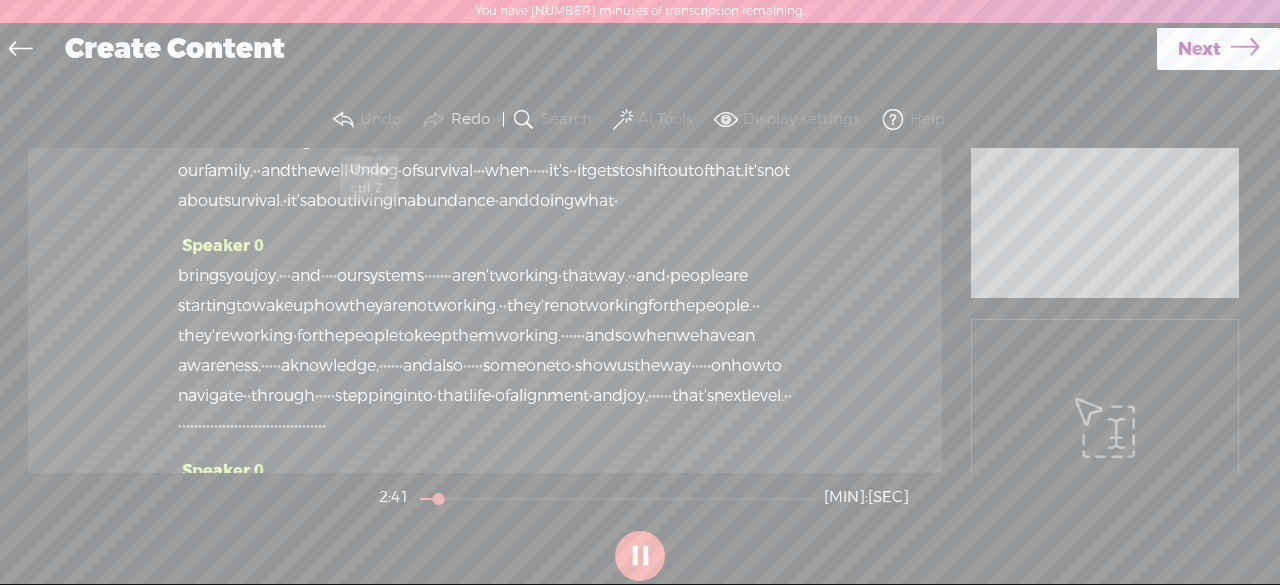 scroll, scrollTop: 1122, scrollLeft: 0, axis: vertical 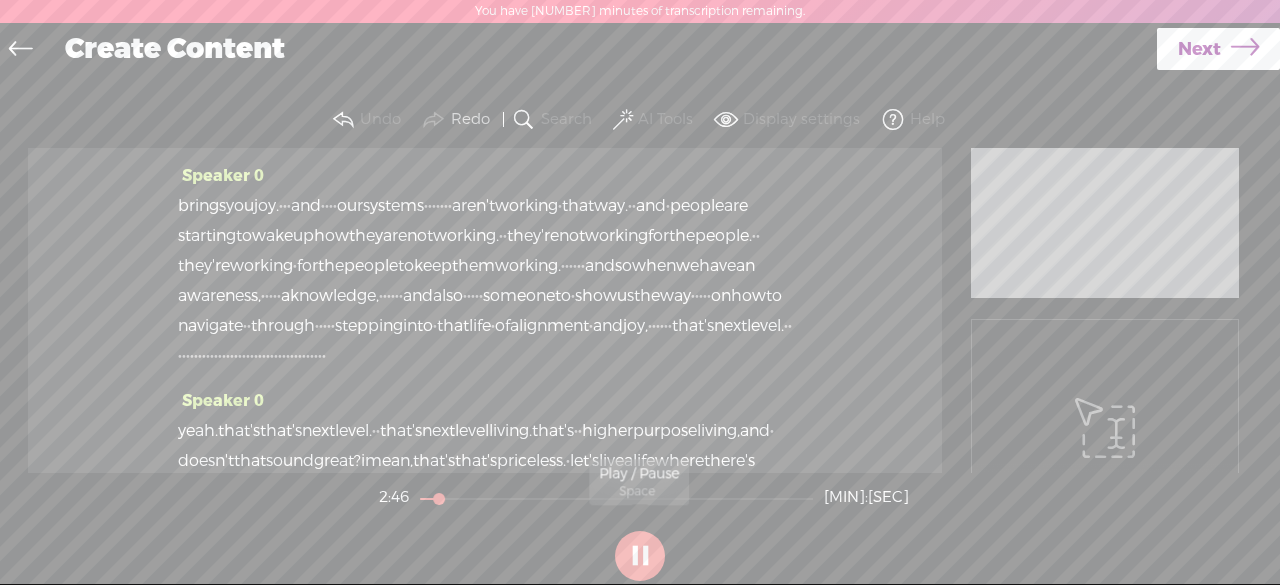 click at bounding box center [640, 556] 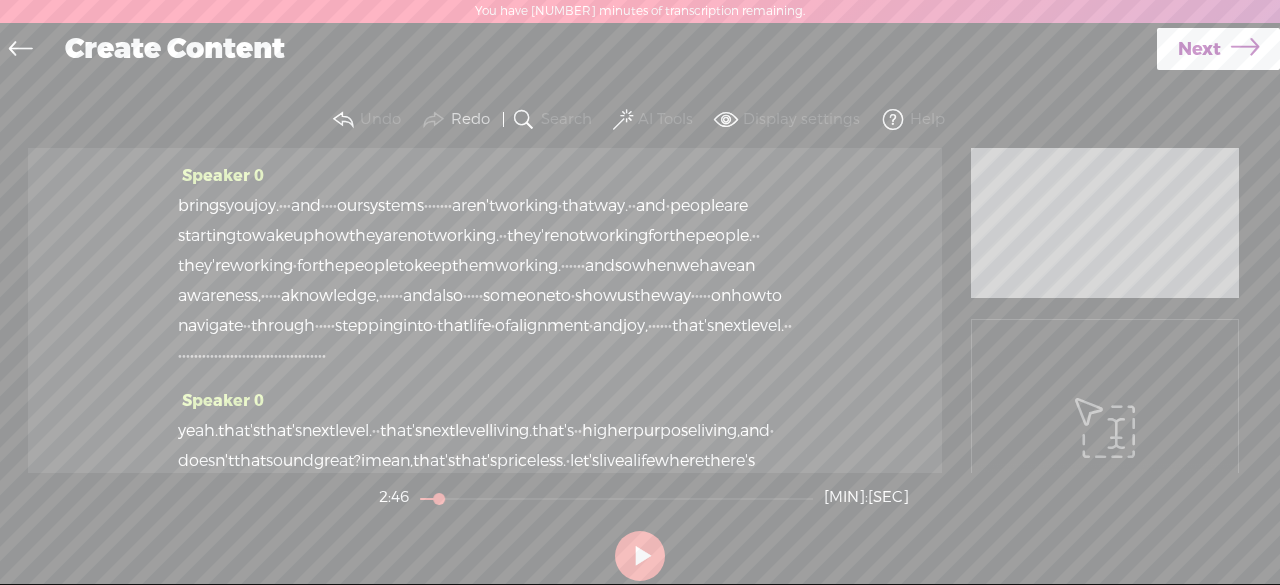 drag, startPoint x: 400, startPoint y: 254, endPoint x: 250, endPoint y: 258, distance: 150.05333 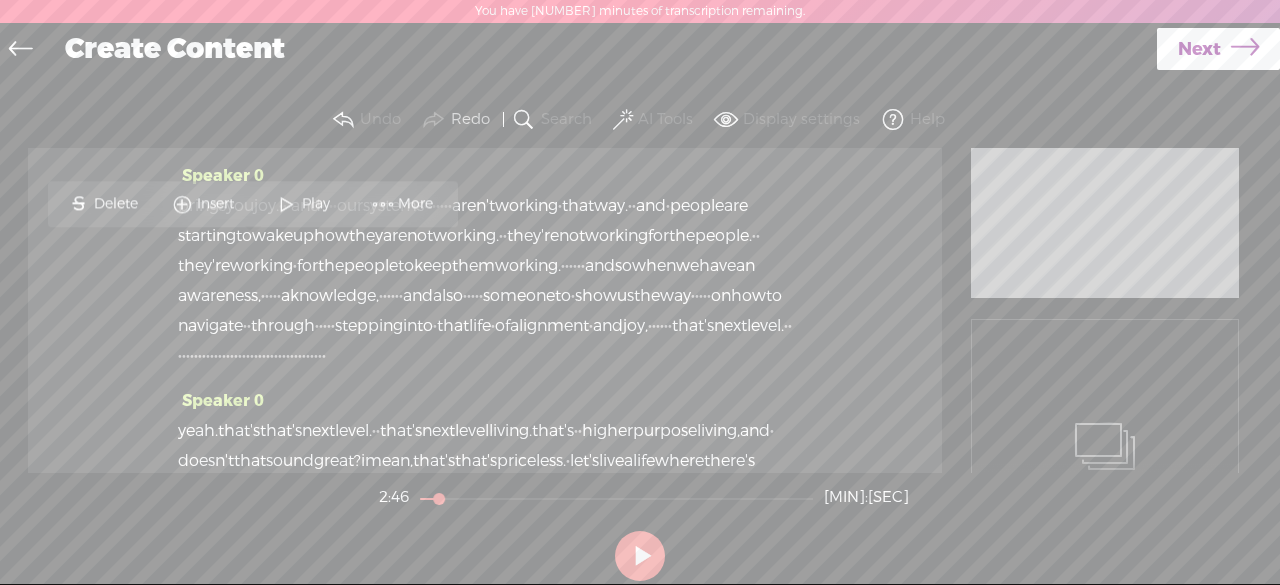 click on "Delete" at bounding box center (118, 204) 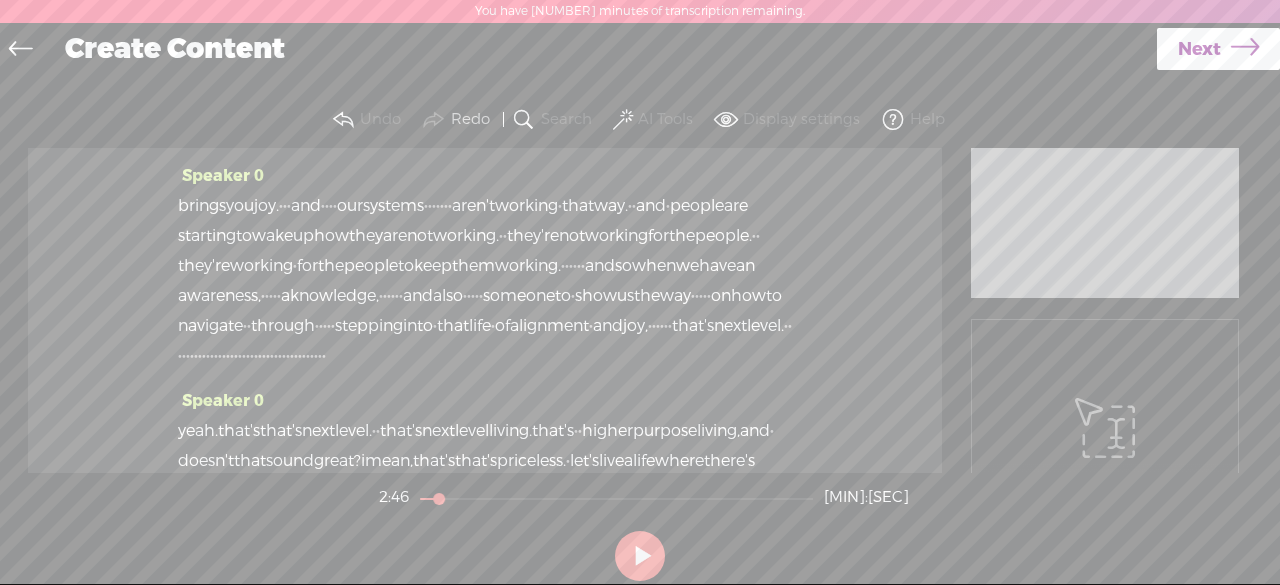 scroll, scrollTop: 1122, scrollLeft: 0, axis: vertical 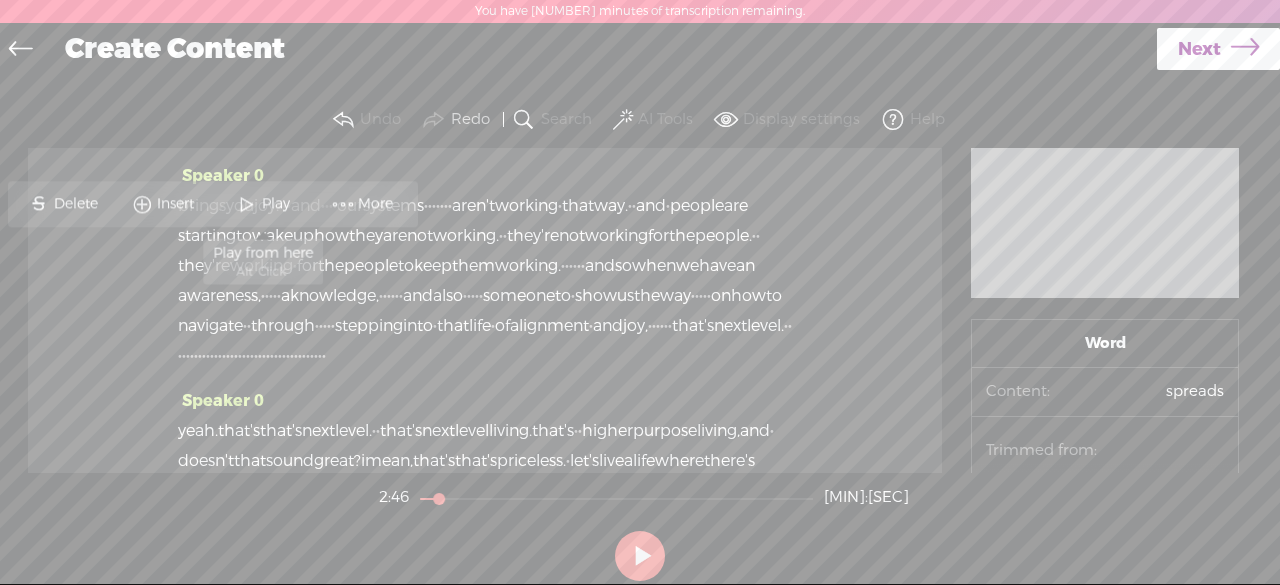 click on "Play" at bounding box center [278, 204] 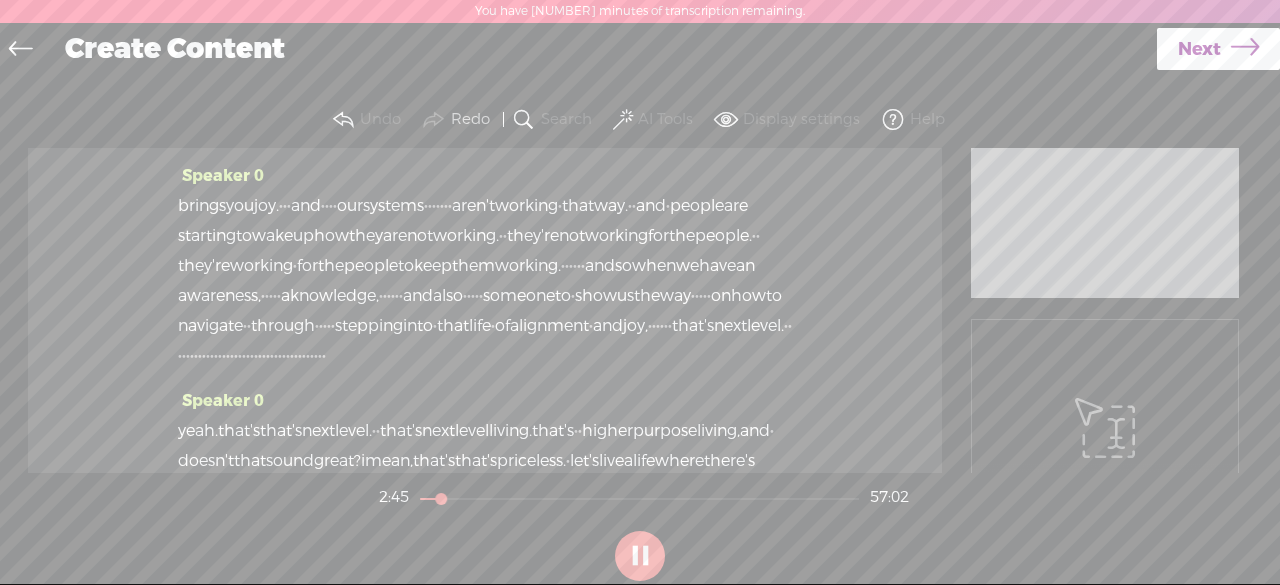 click on "of" at bounding box center [612, -94] 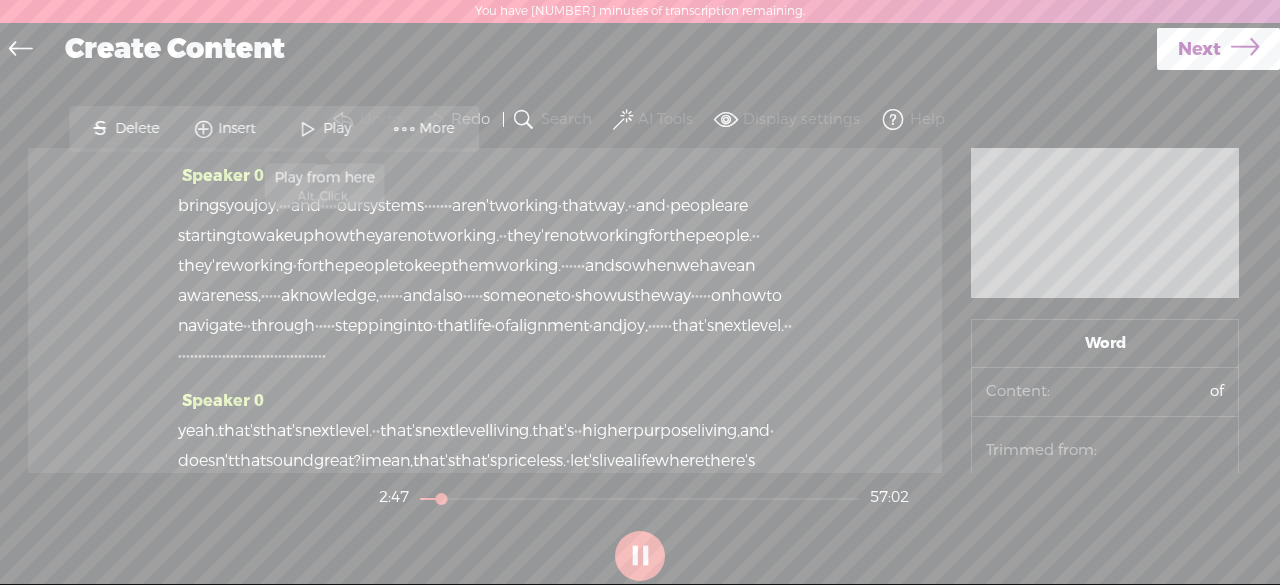 click on "Play" at bounding box center (324, 129) 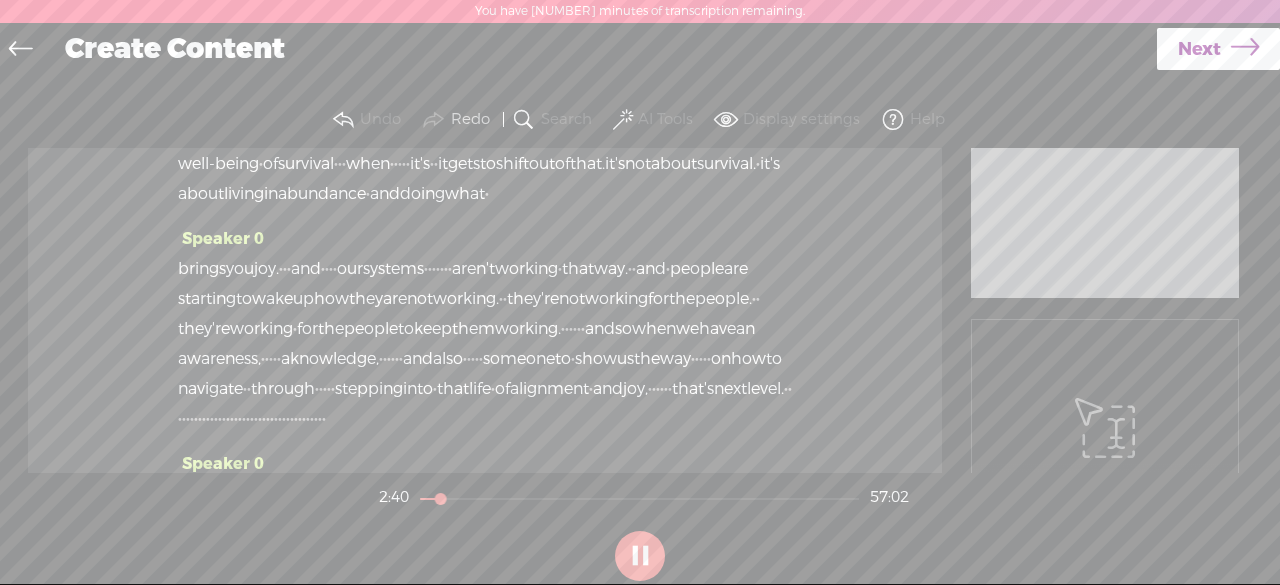scroll, scrollTop: 1047, scrollLeft: 0, axis: vertical 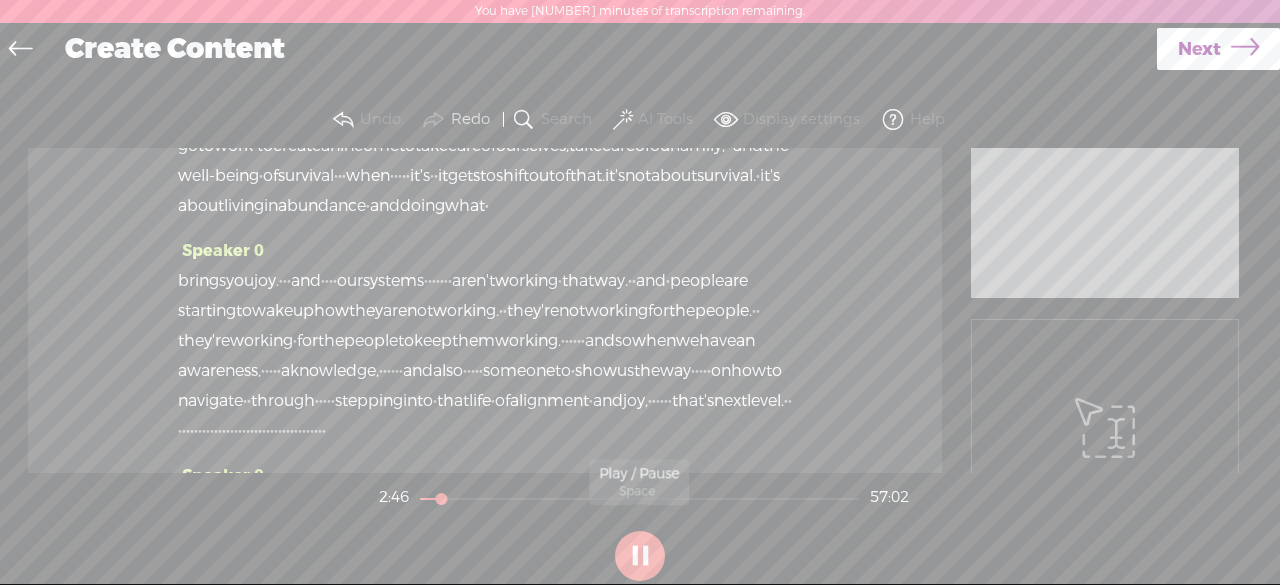 click at bounding box center (640, 556) 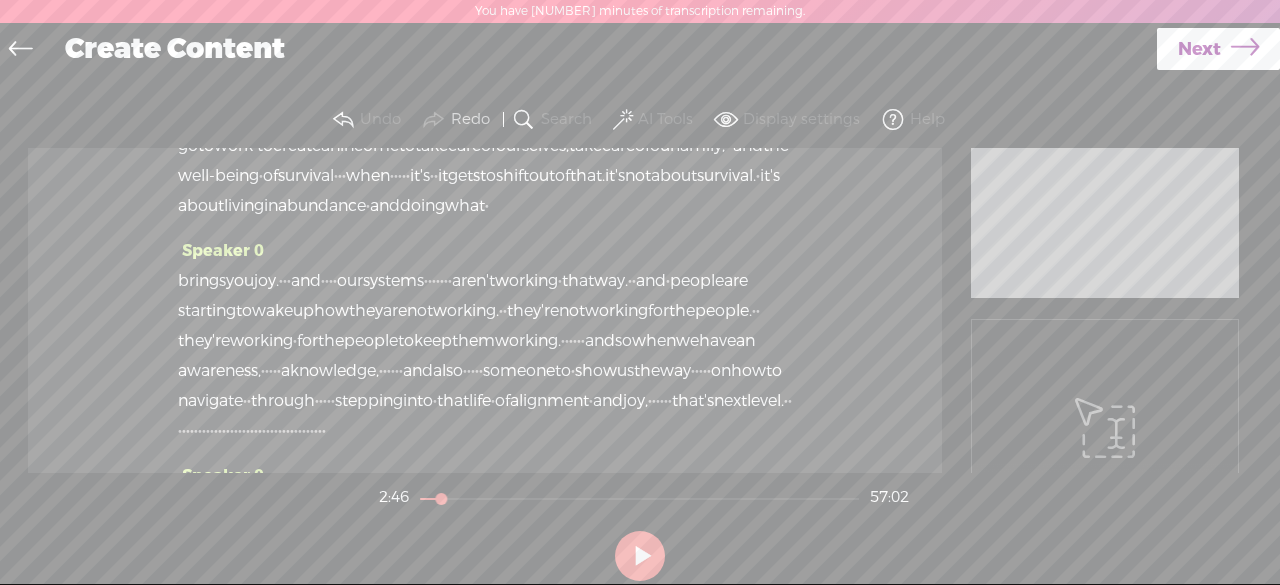 drag, startPoint x: 338, startPoint y: 253, endPoint x: 247, endPoint y: 331, distance: 119.85408 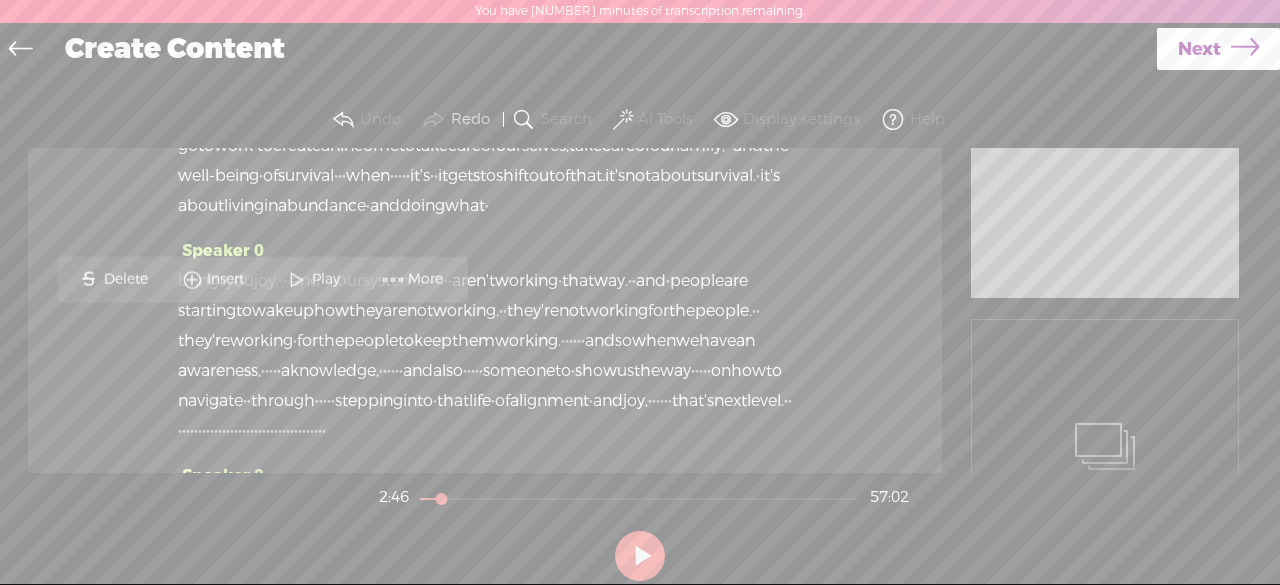 click on "Delete" at bounding box center (128, 280) 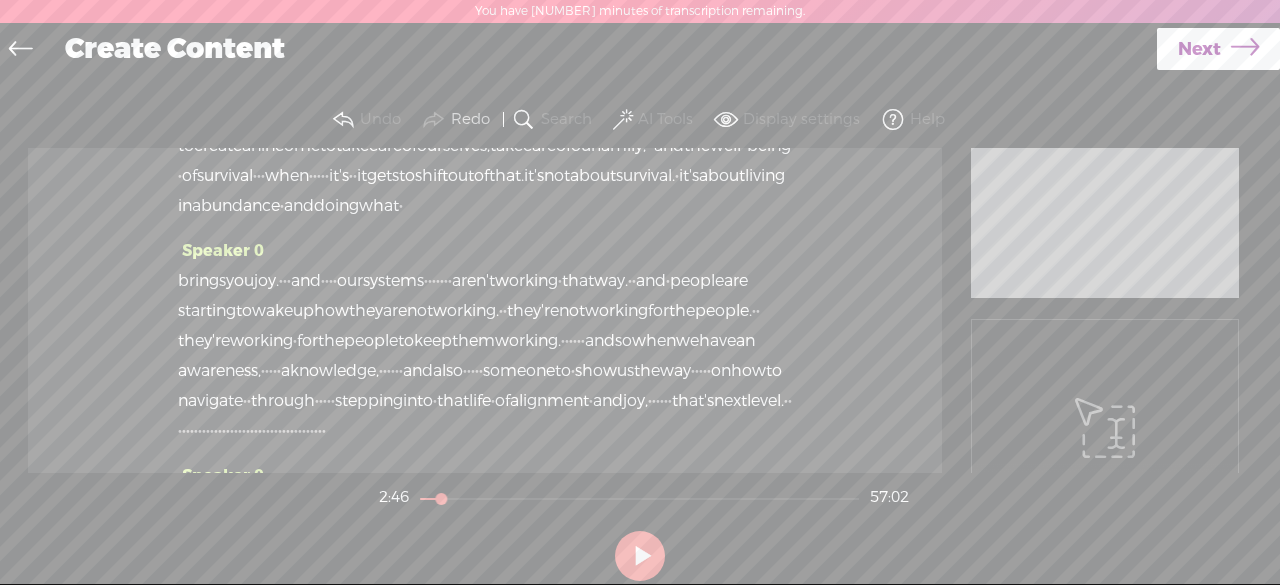 click on "out" at bounding box center [592, -19] 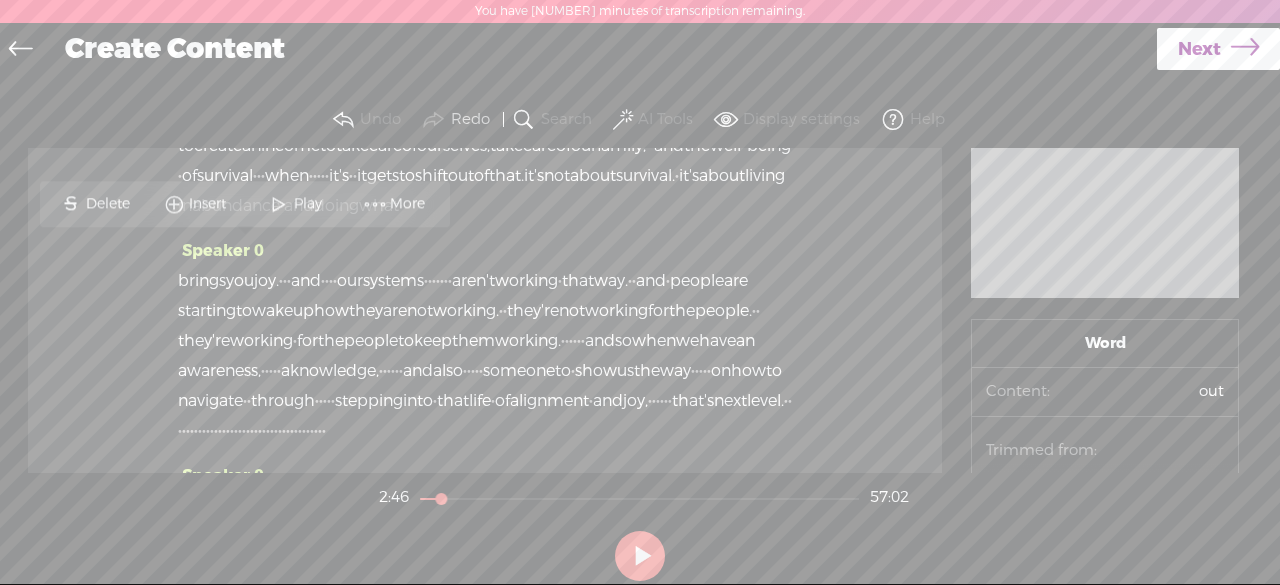 click on "Play" at bounding box center (310, 204) 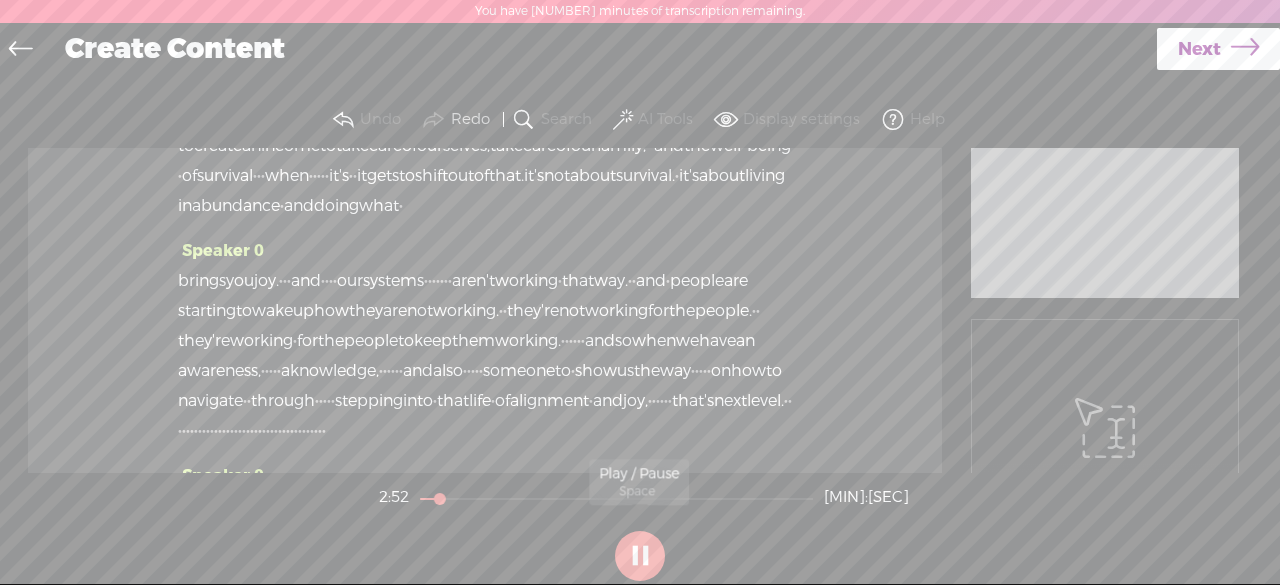 click at bounding box center [640, 556] 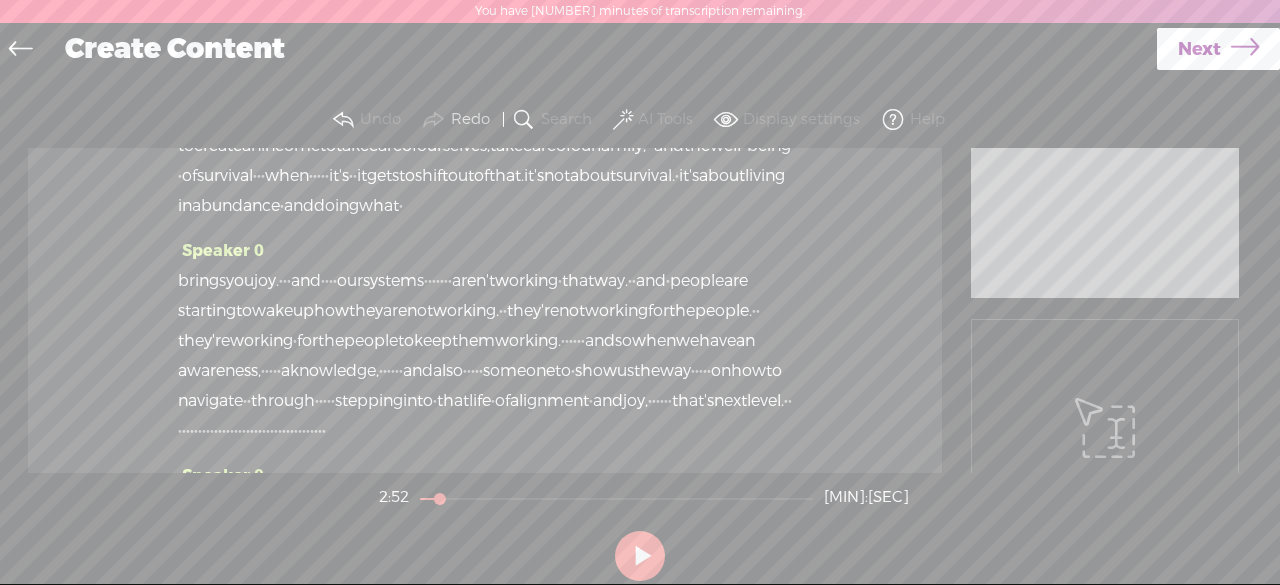 click on "[S]" at bounding box center (189, 55) 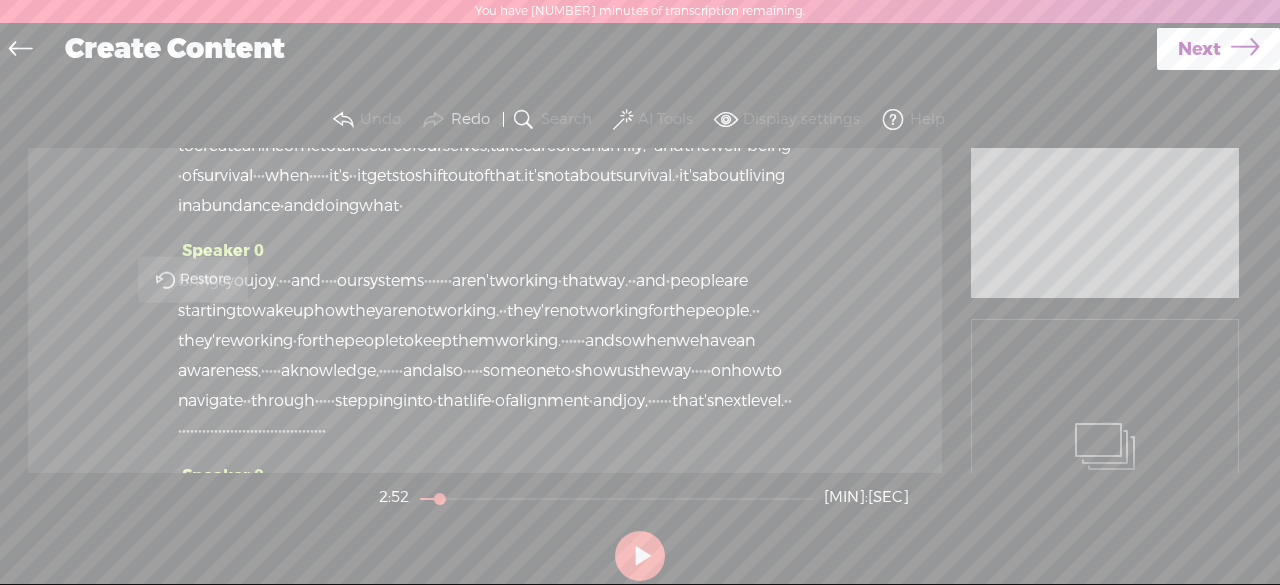 click on "Restore" at bounding box center (208, 280) 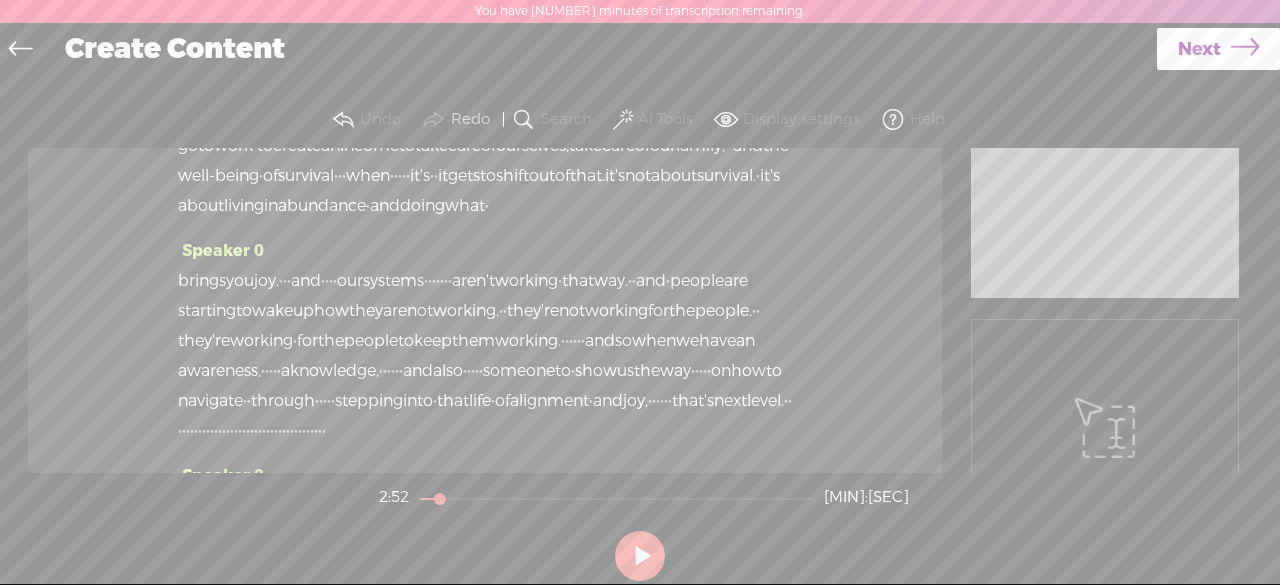 click on "spreads" at bounding box center (305, 56) 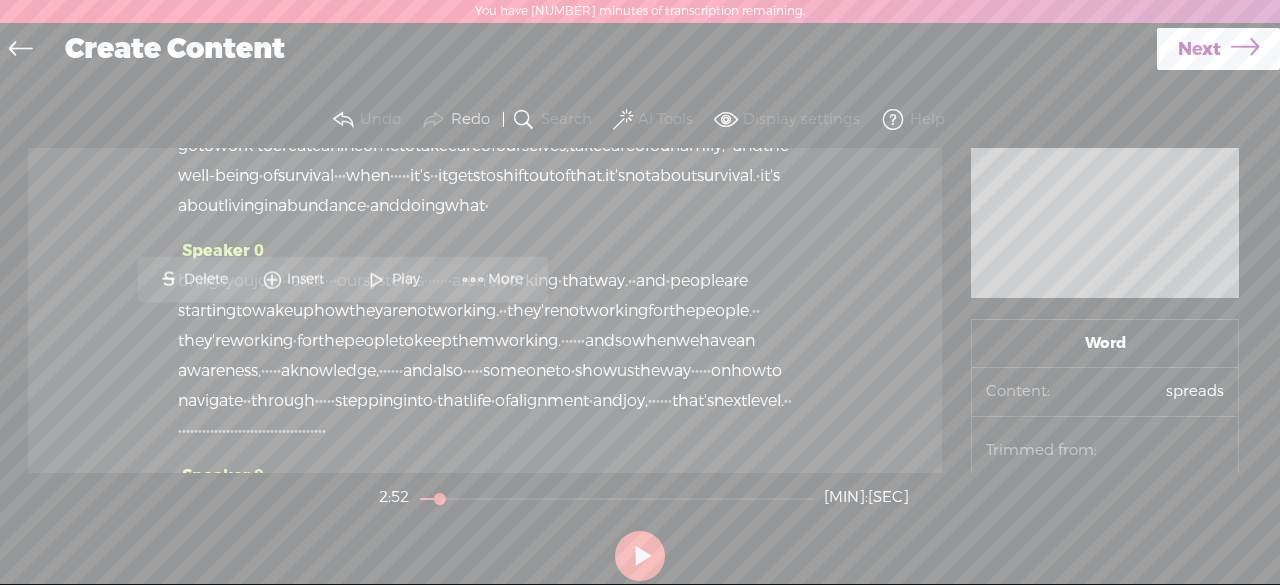 click on "[S]" at bounding box center [249, 55] 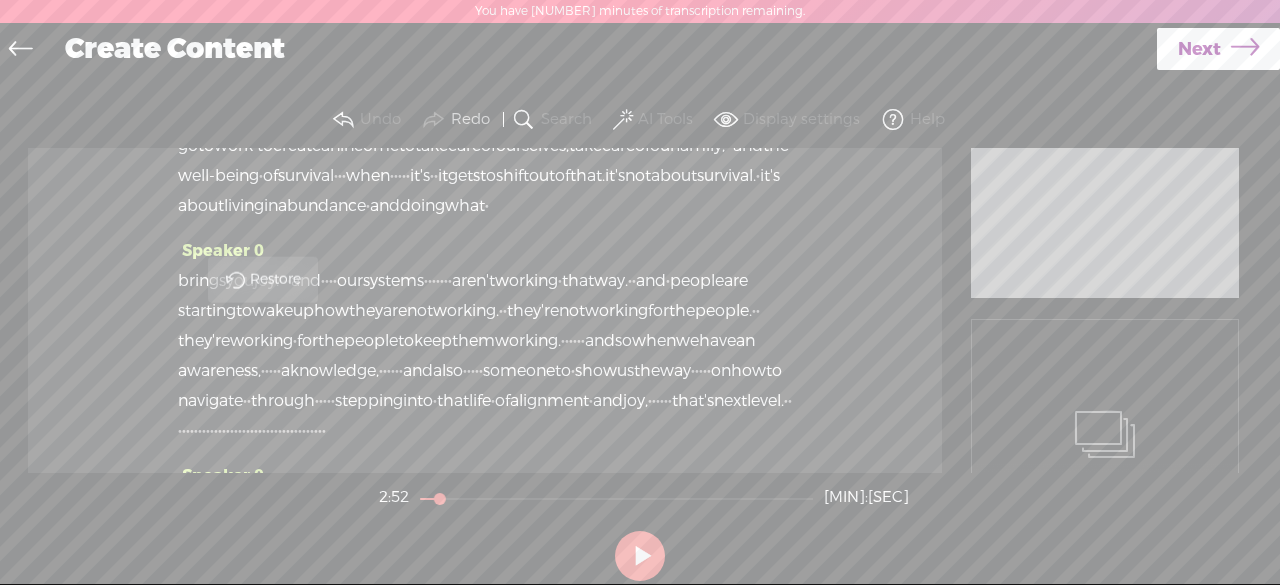 drag, startPoint x: 378, startPoint y: 329, endPoint x: 281, endPoint y: 331, distance: 97.020615 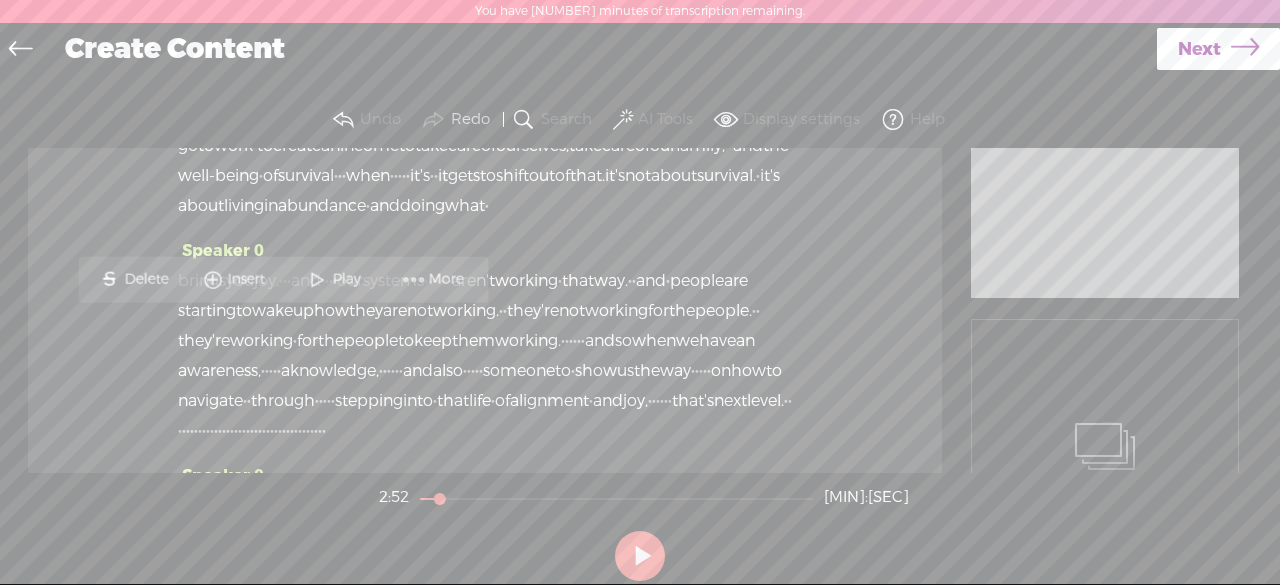click on "spreads" at bounding box center (305, 56) 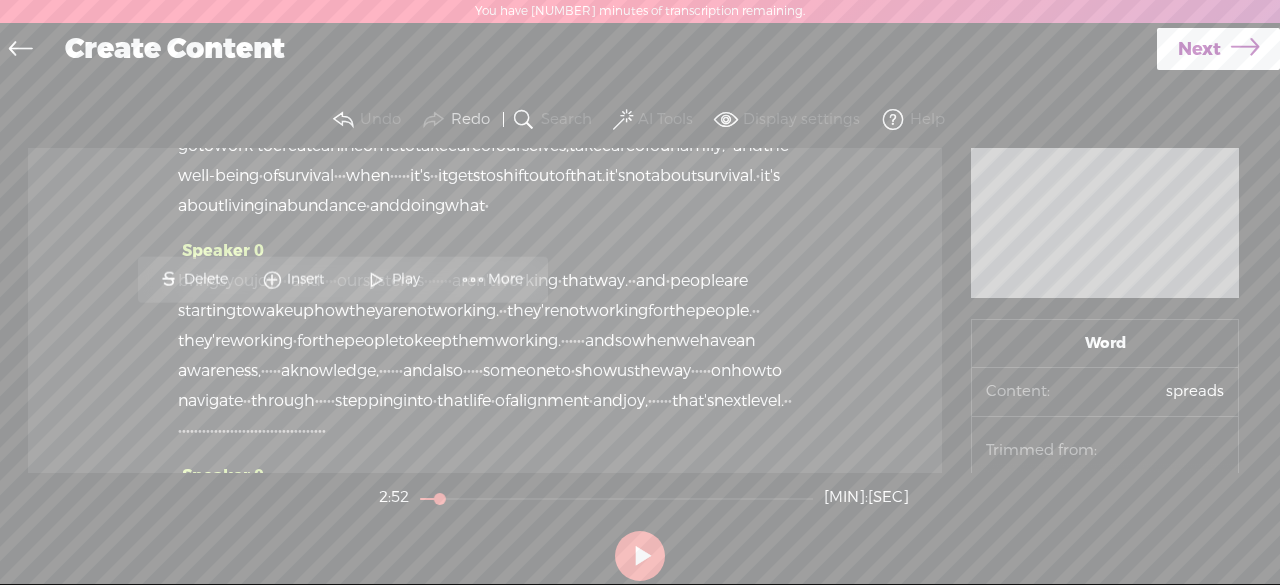 click on "·" at bounding box center (263, 56) 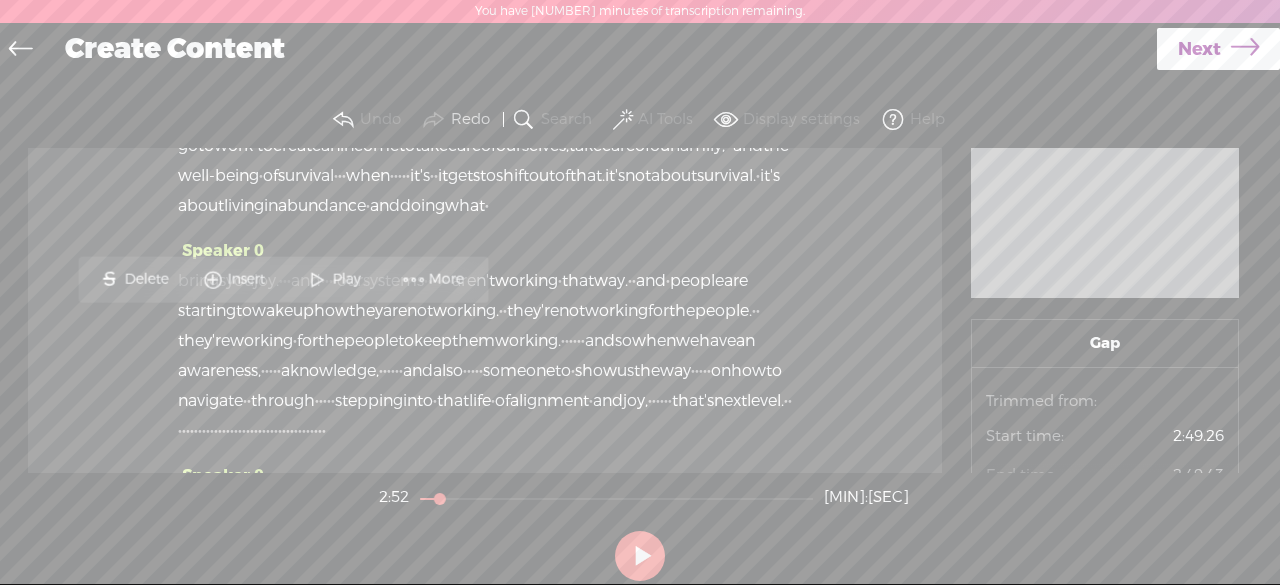 drag, startPoint x: 375, startPoint y: 332, endPoint x: 278, endPoint y: 331, distance: 97.00516 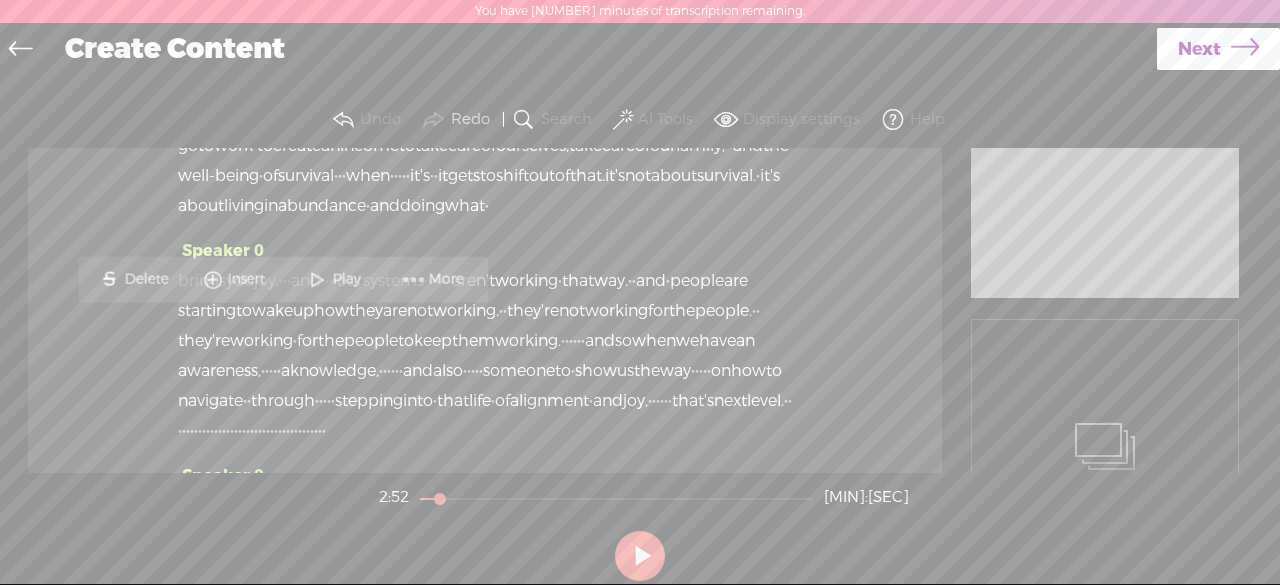 click on "Delete" at bounding box center (148, 280) 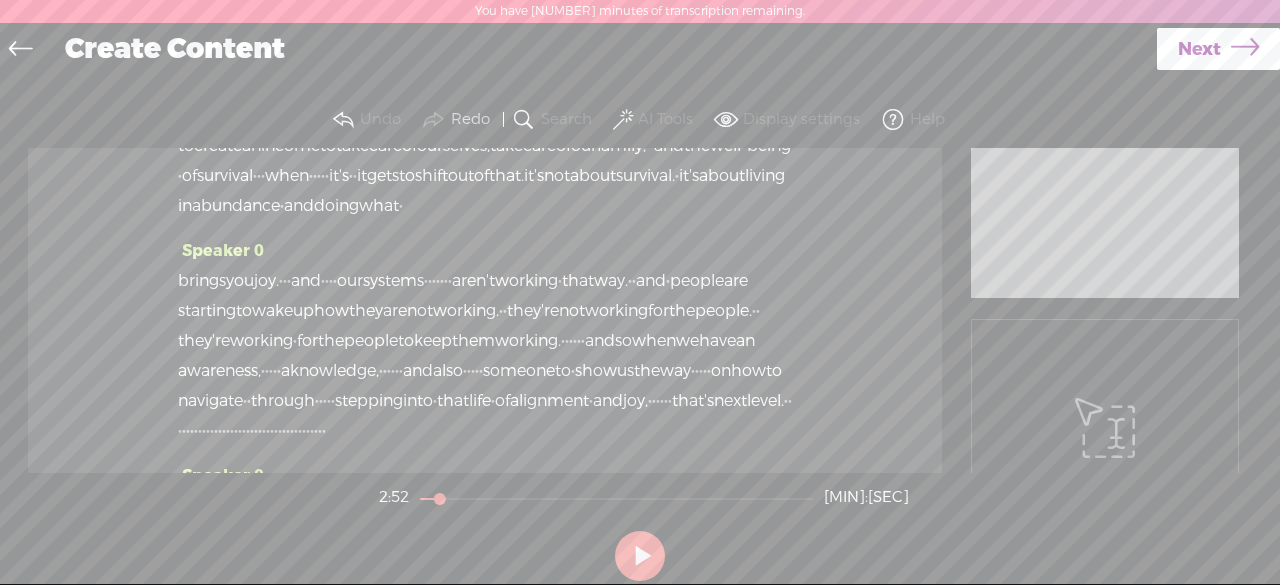 scroll, scrollTop: 1047, scrollLeft: 0, axis: vertical 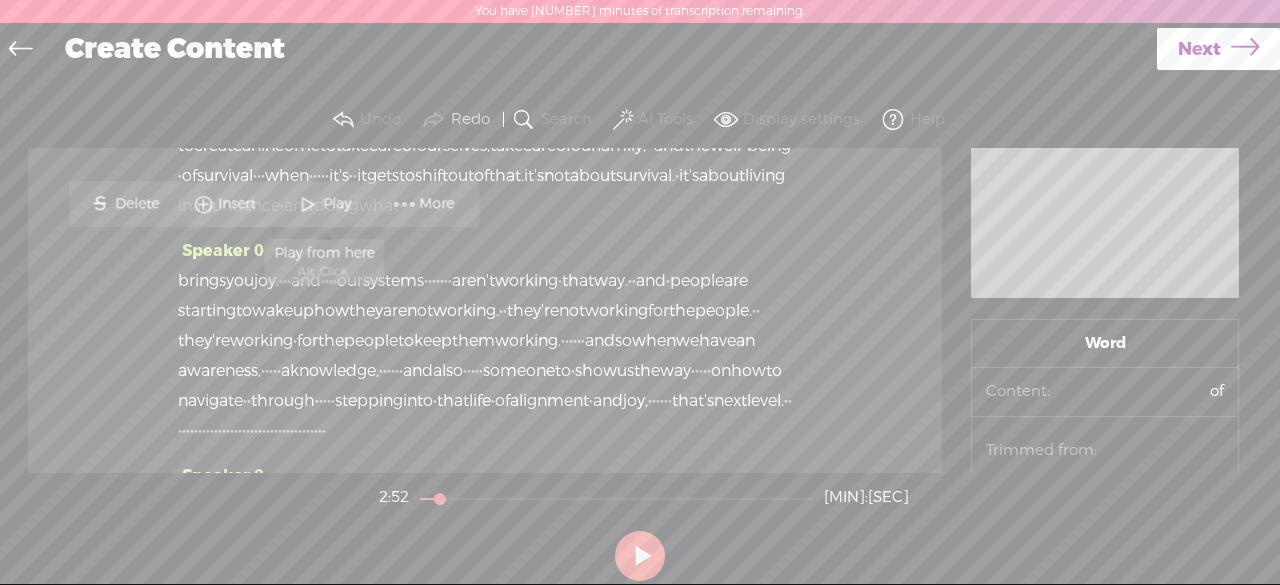 click on "Play" at bounding box center (339, 204) 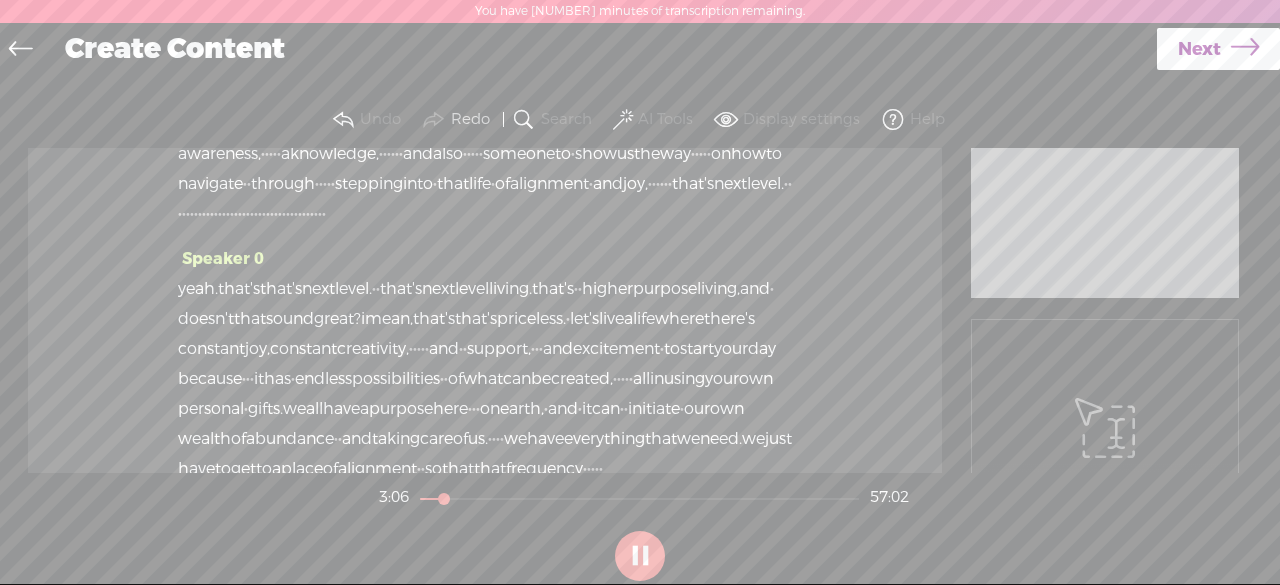 scroll, scrollTop: 1272, scrollLeft: 0, axis: vertical 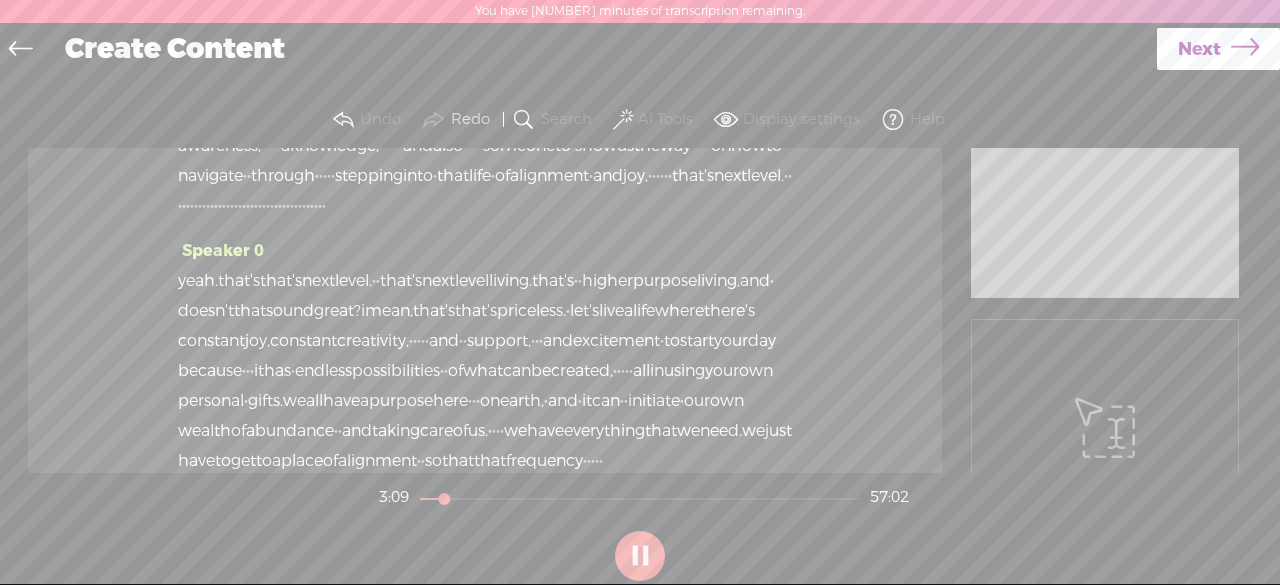 click at bounding box center (640, 556) 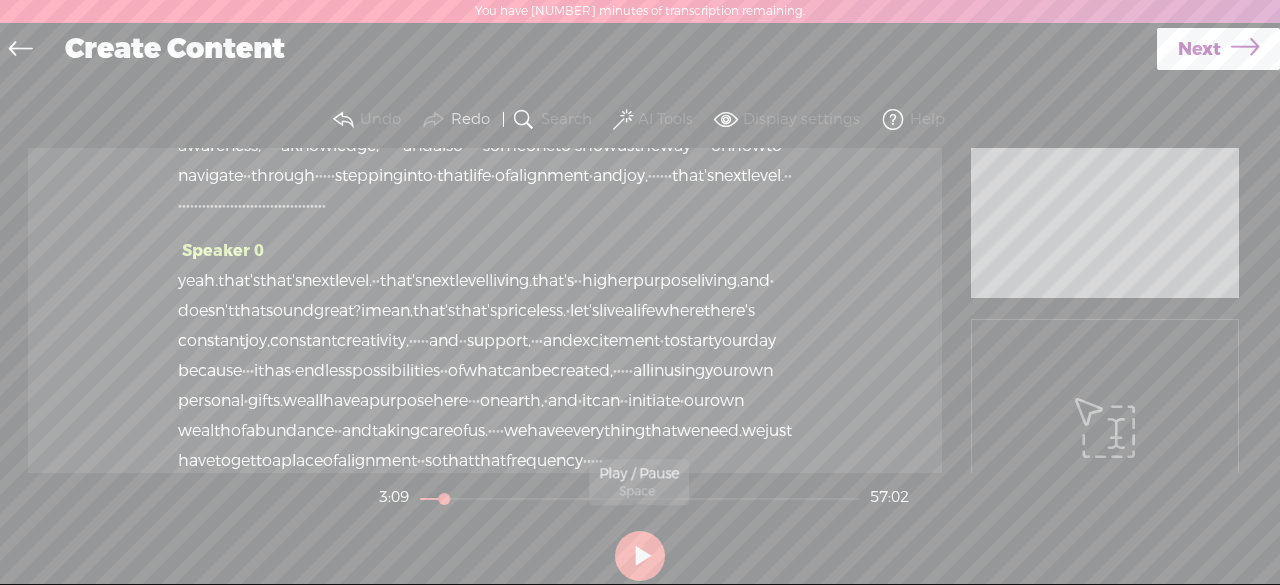 click at bounding box center (640, 556) 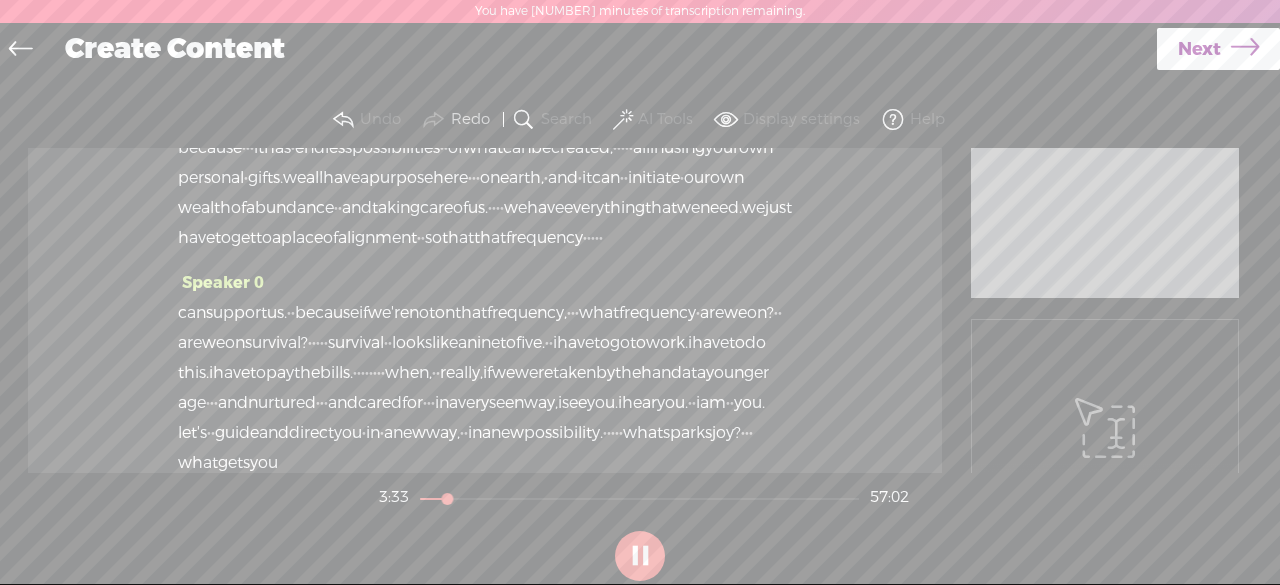 scroll, scrollTop: 1498, scrollLeft: 0, axis: vertical 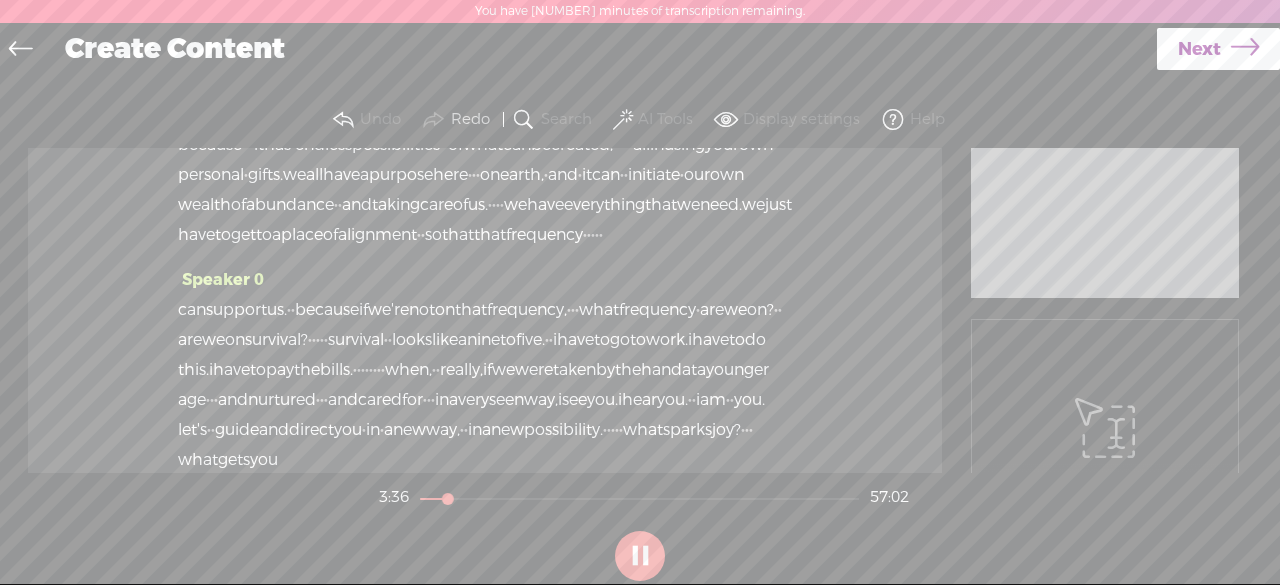 click at bounding box center (640, 556) 